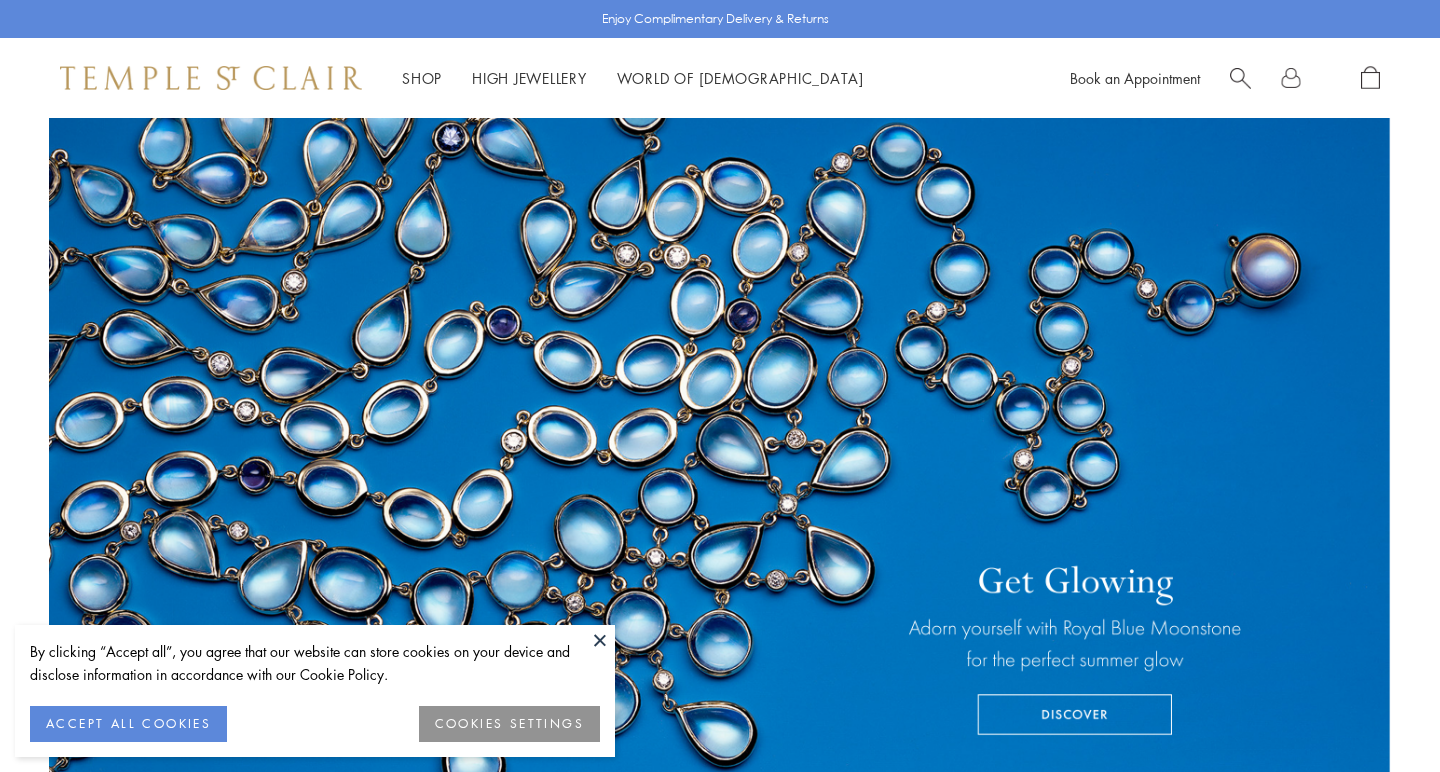 scroll, scrollTop: 0, scrollLeft: 0, axis: both 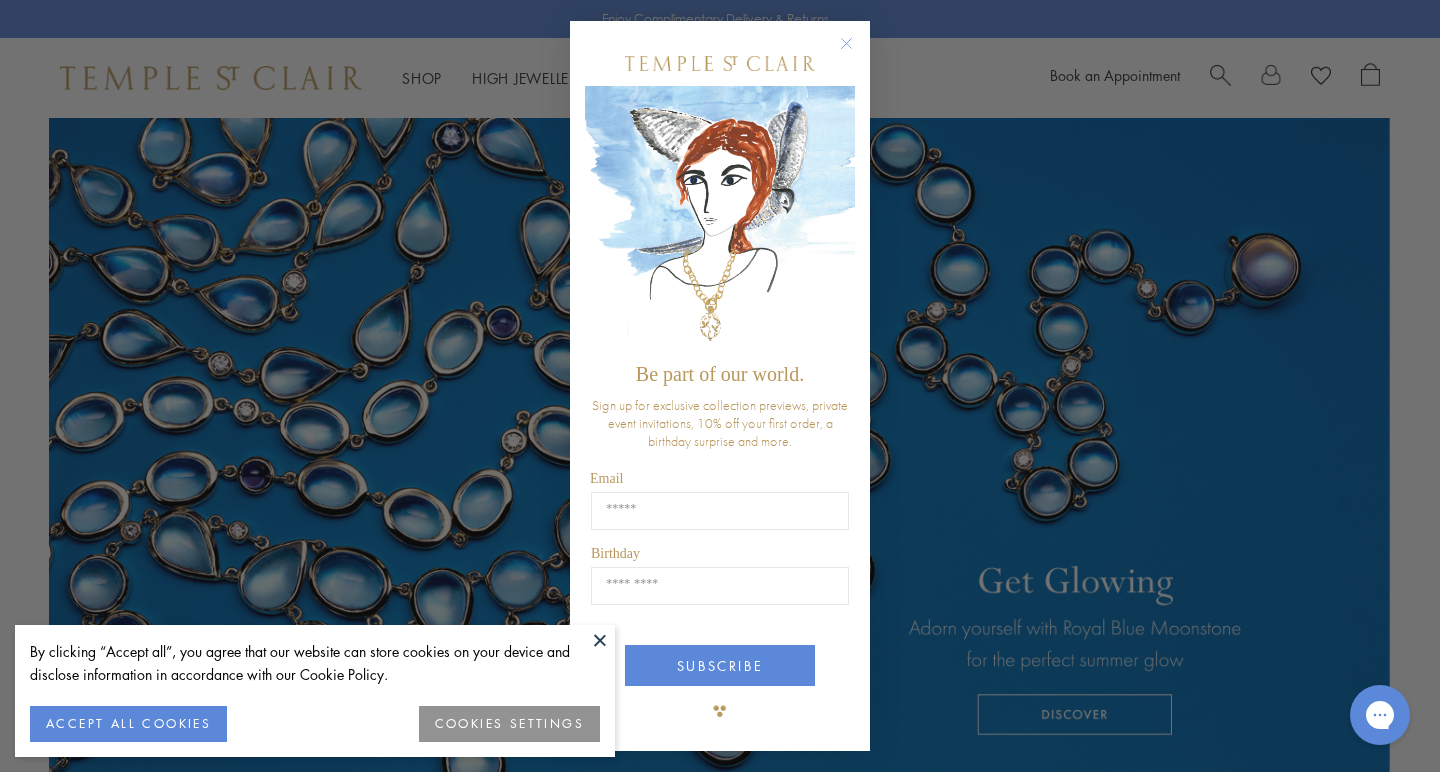 click 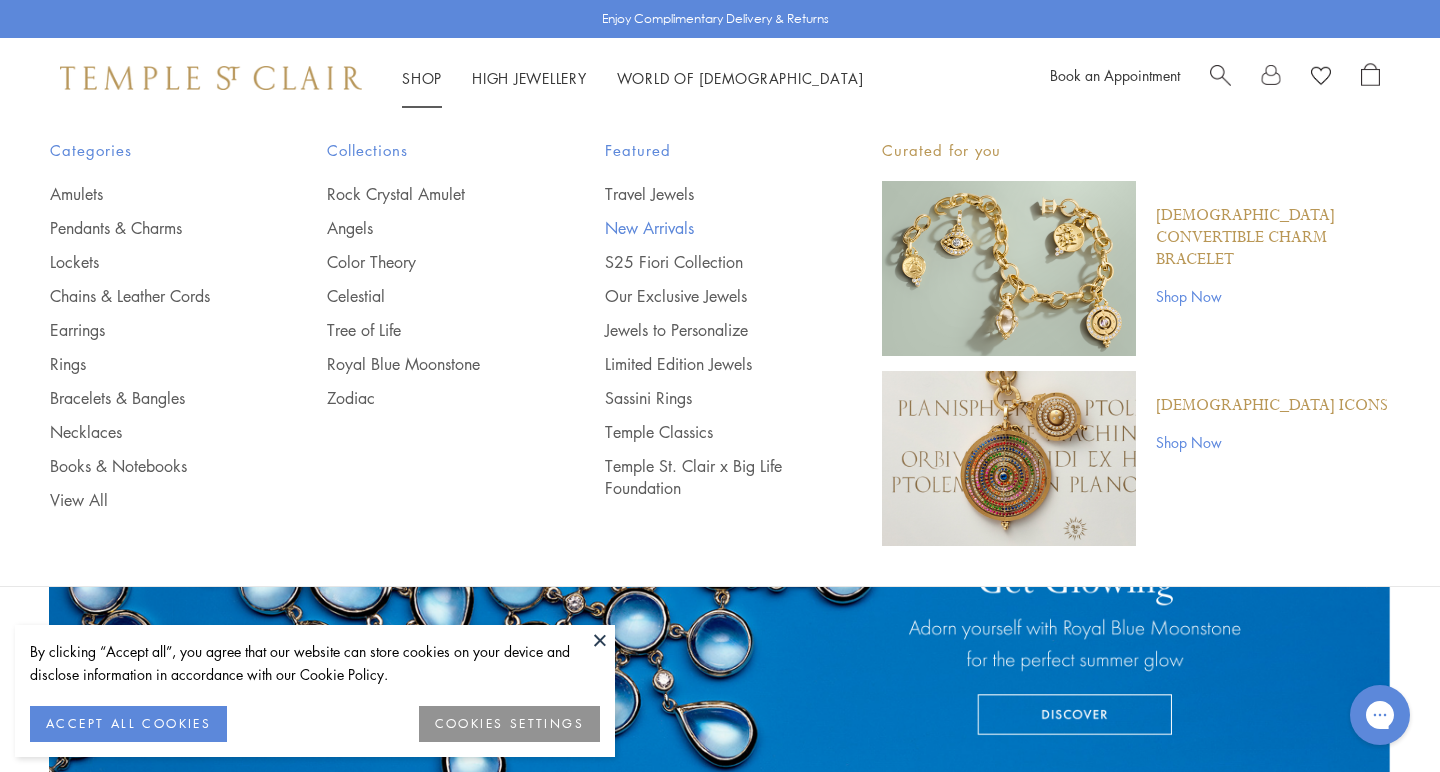 click on "New Arrivals" at bounding box center [703, 228] 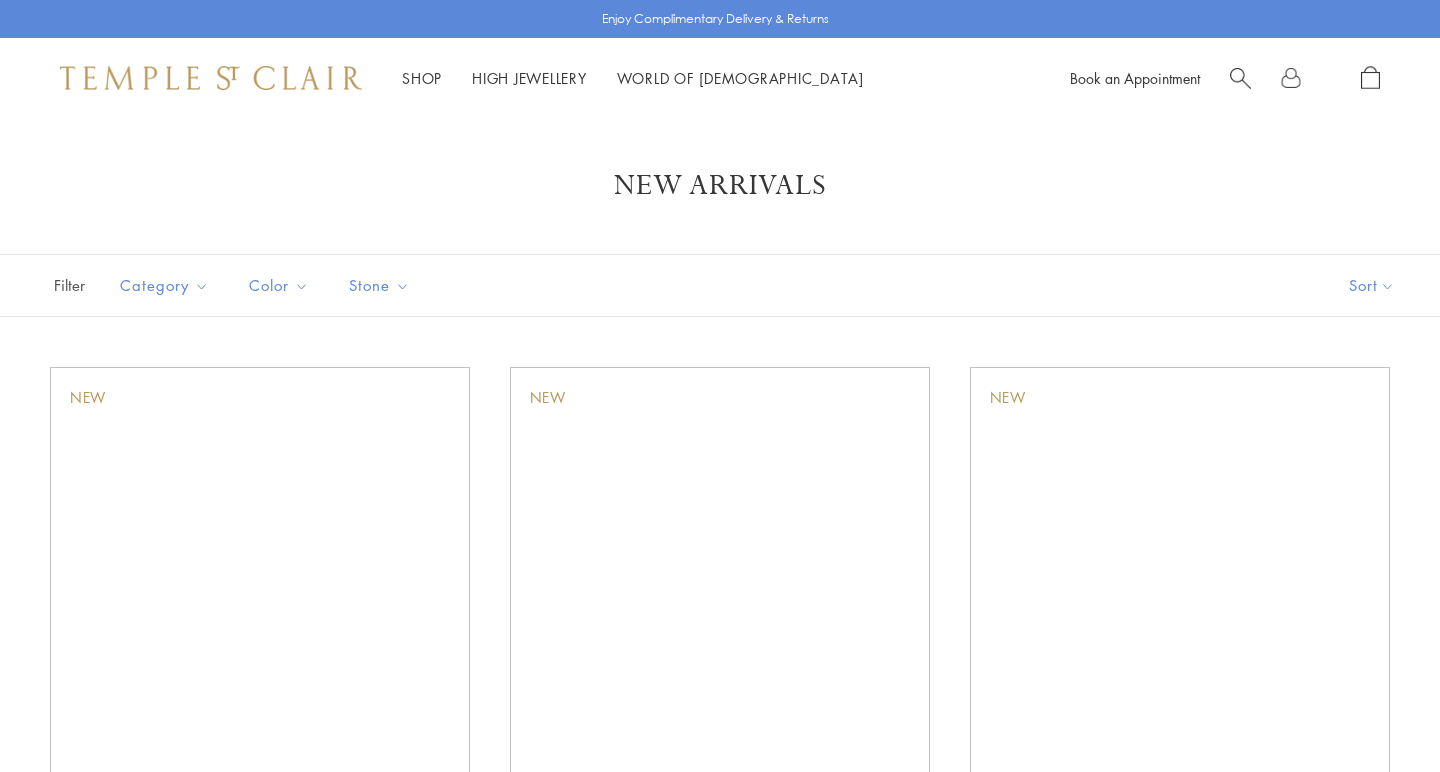 scroll, scrollTop: 0, scrollLeft: 0, axis: both 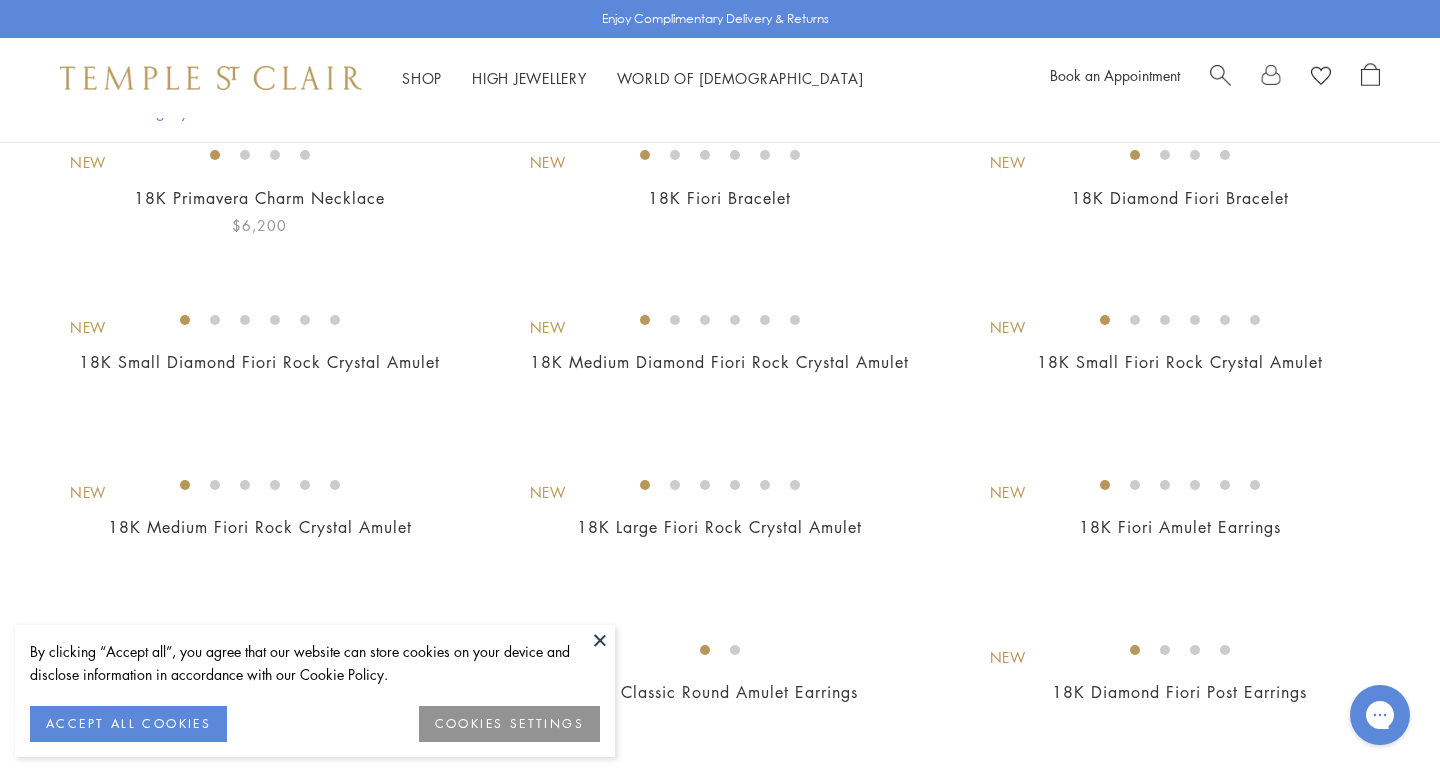 click at bounding box center [0, 0] 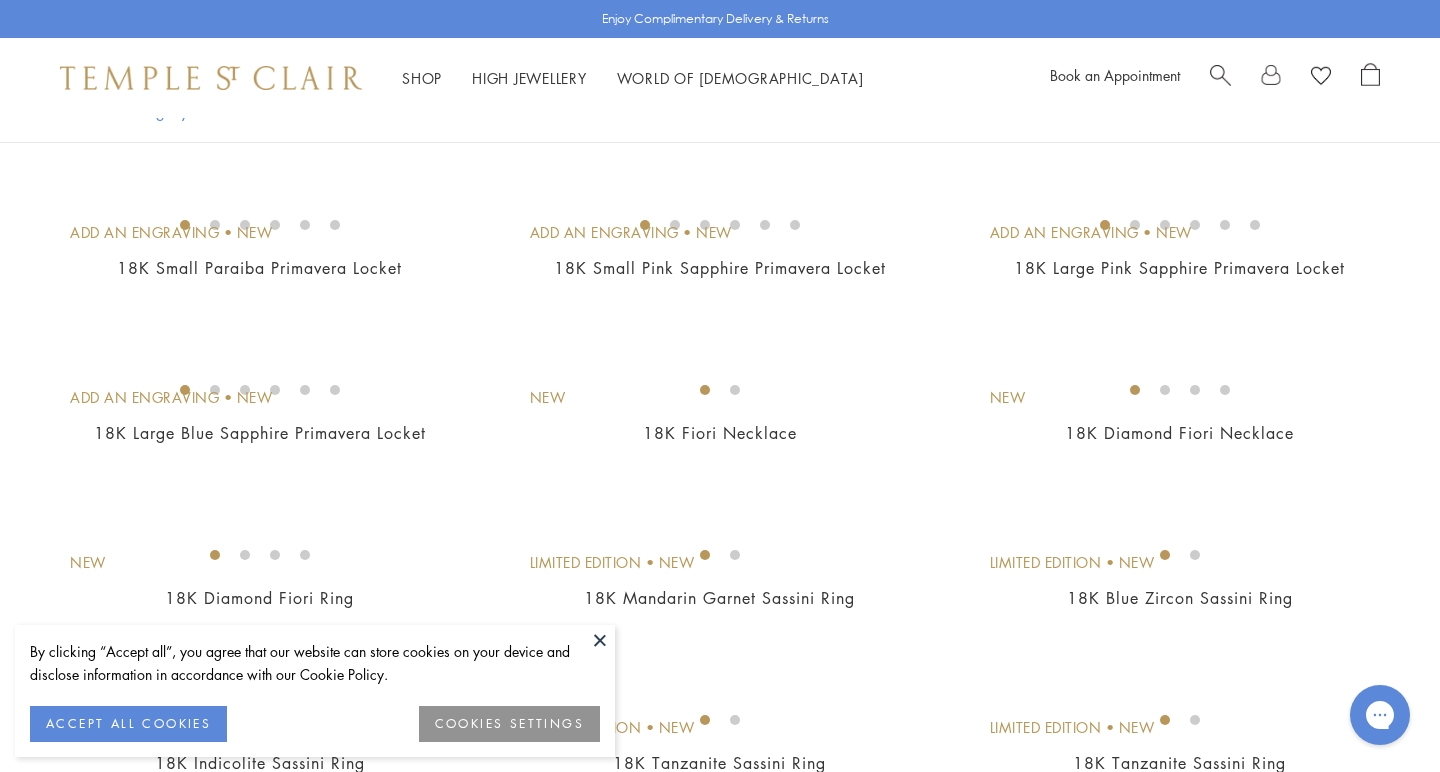 scroll, scrollTop: 1323, scrollLeft: 0, axis: vertical 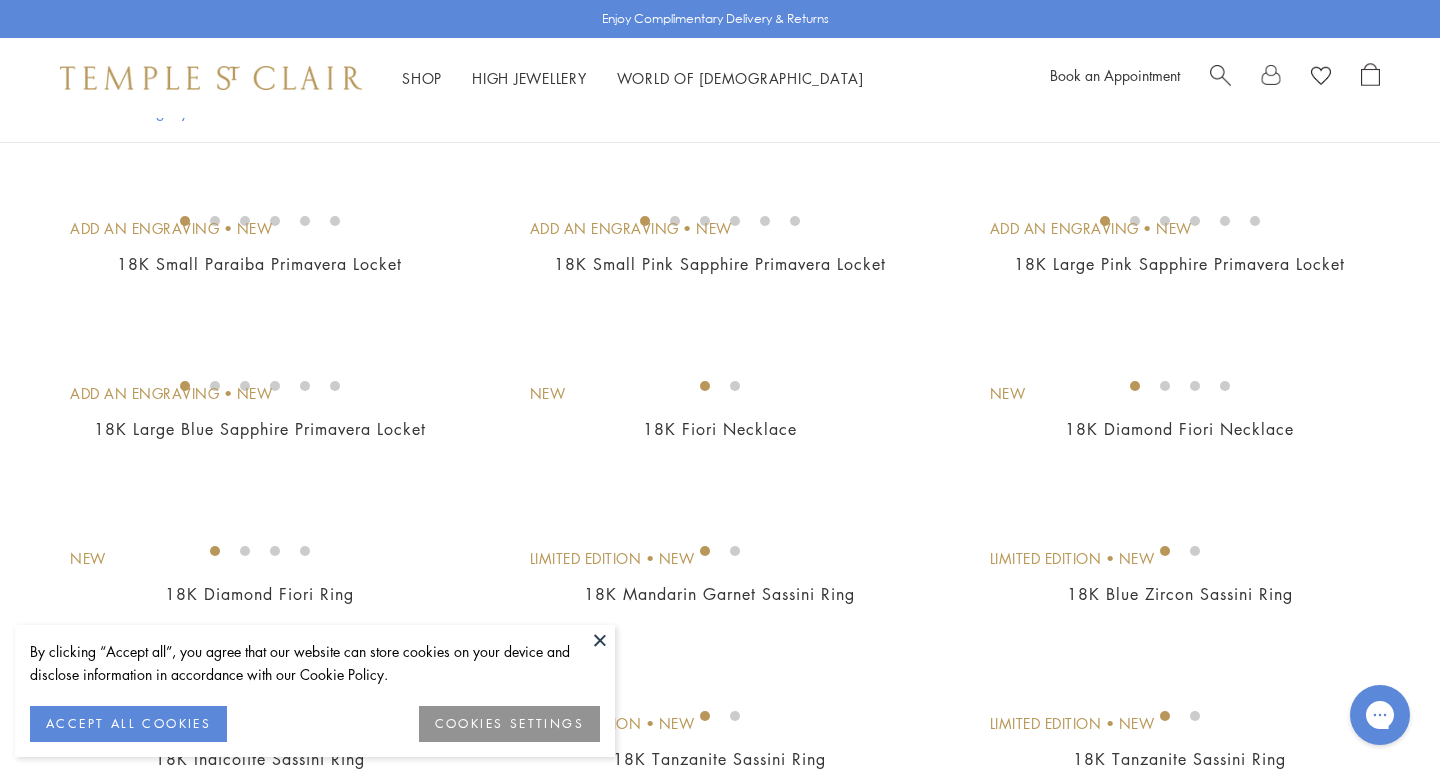 click at bounding box center [0, 0] 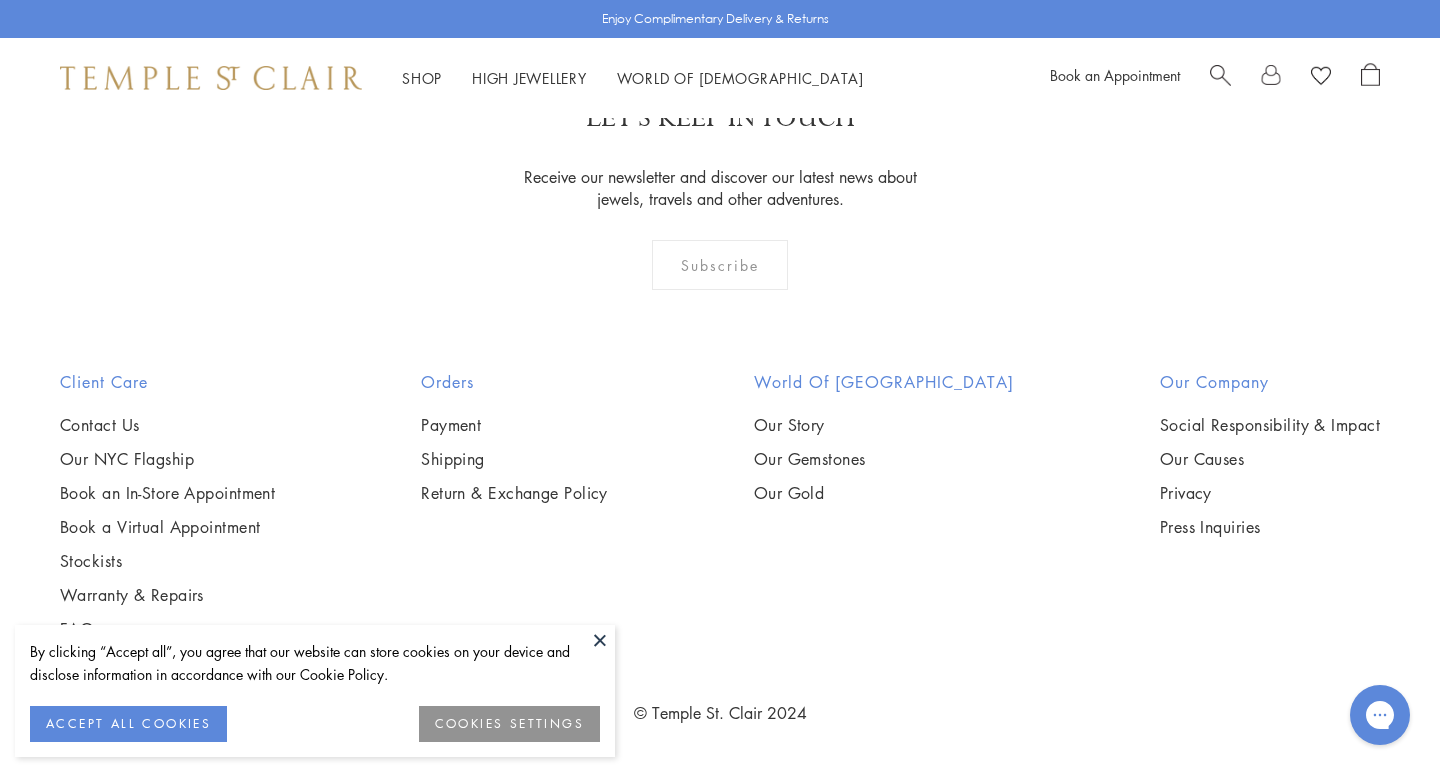 scroll, scrollTop: 3570, scrollLeft: 0, axis: vertical 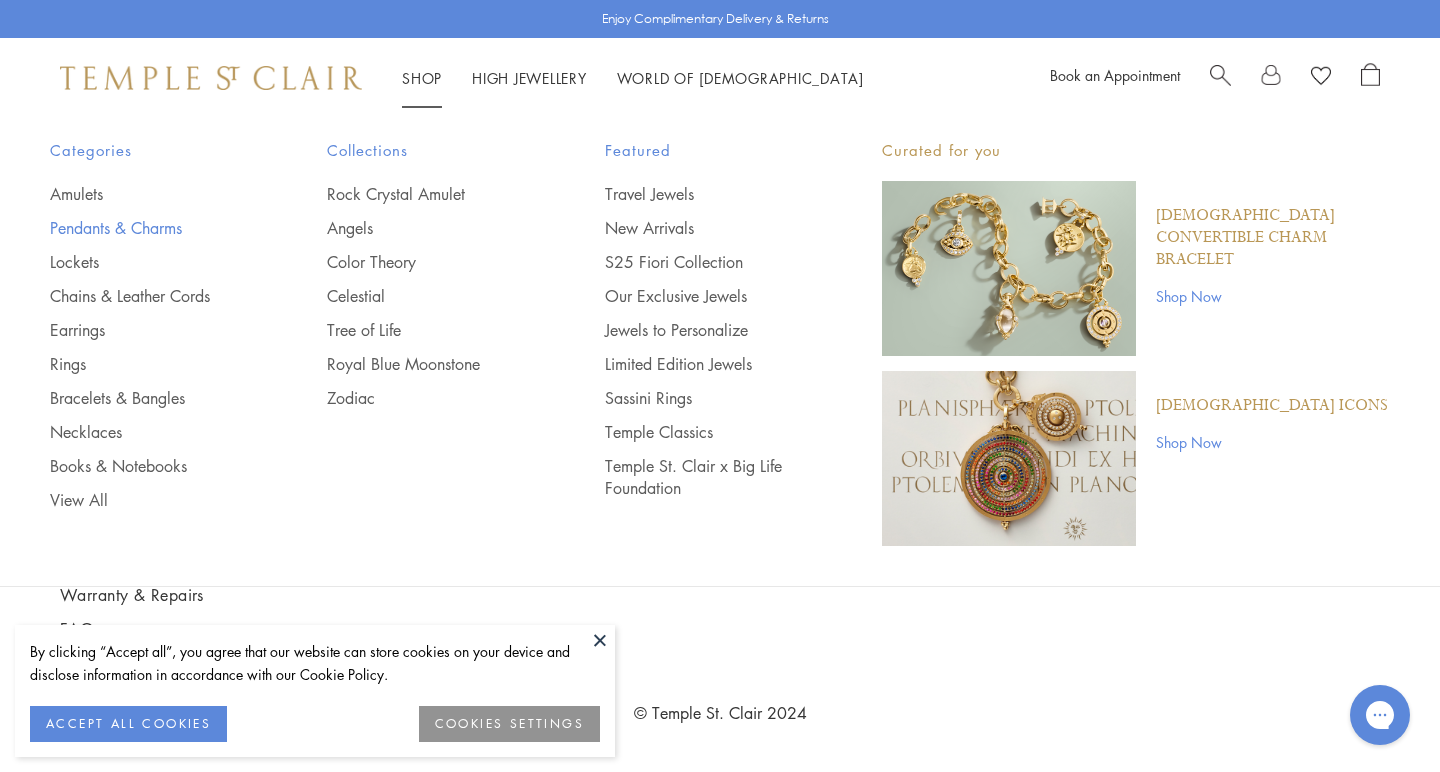 click on "Pendants & Charms" at bounding box center (148, 228) 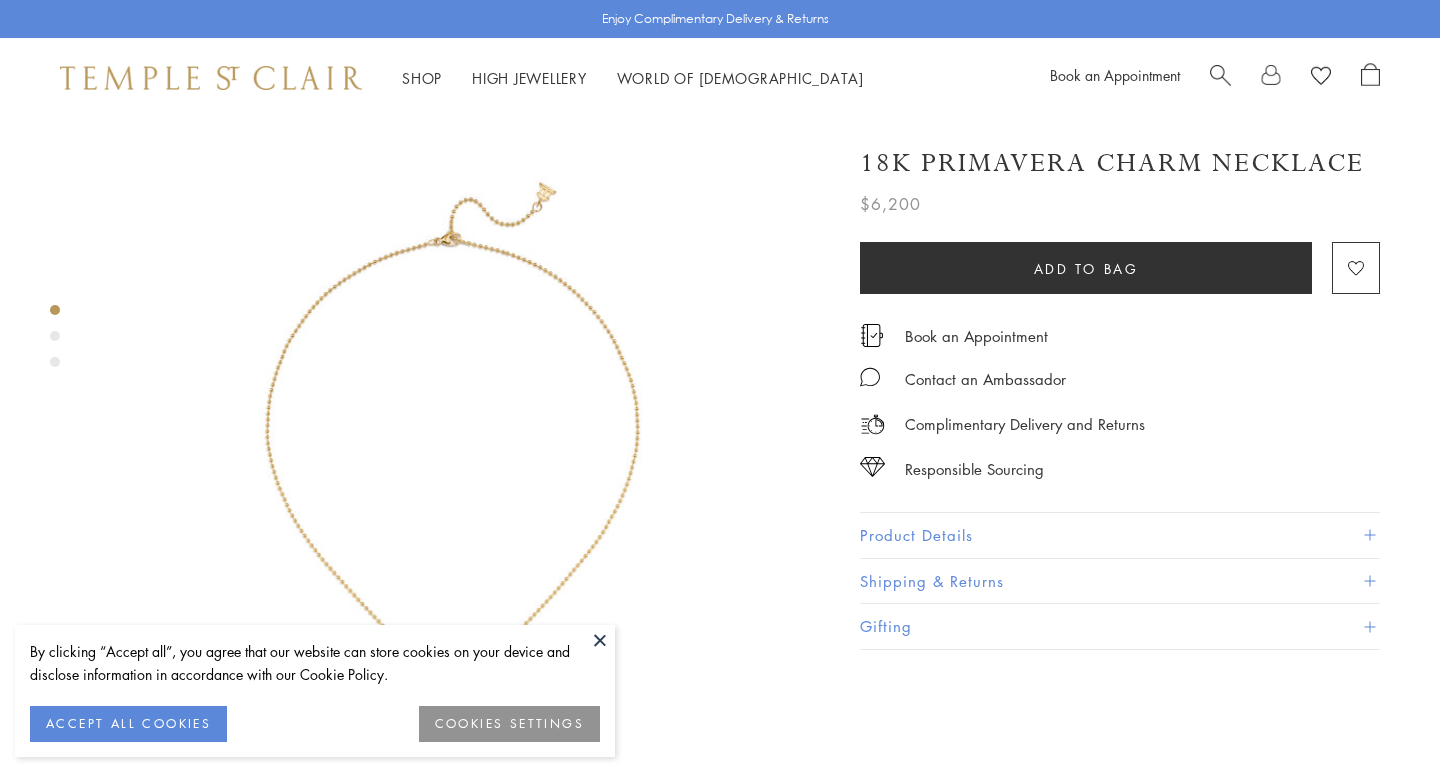 scroll, scrollTop: 0, scrollLeft: 0, axis: both 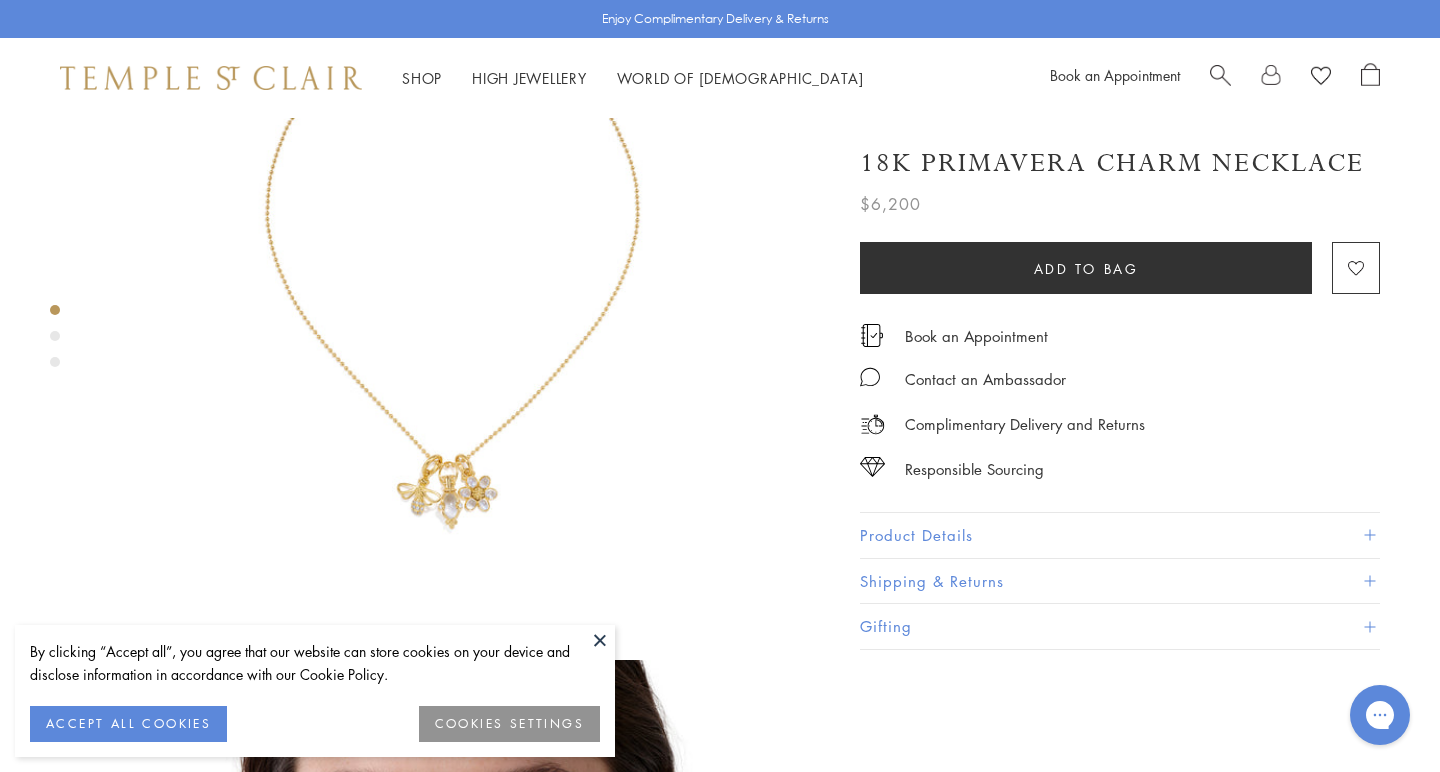 click at bounding box center [465, 265] 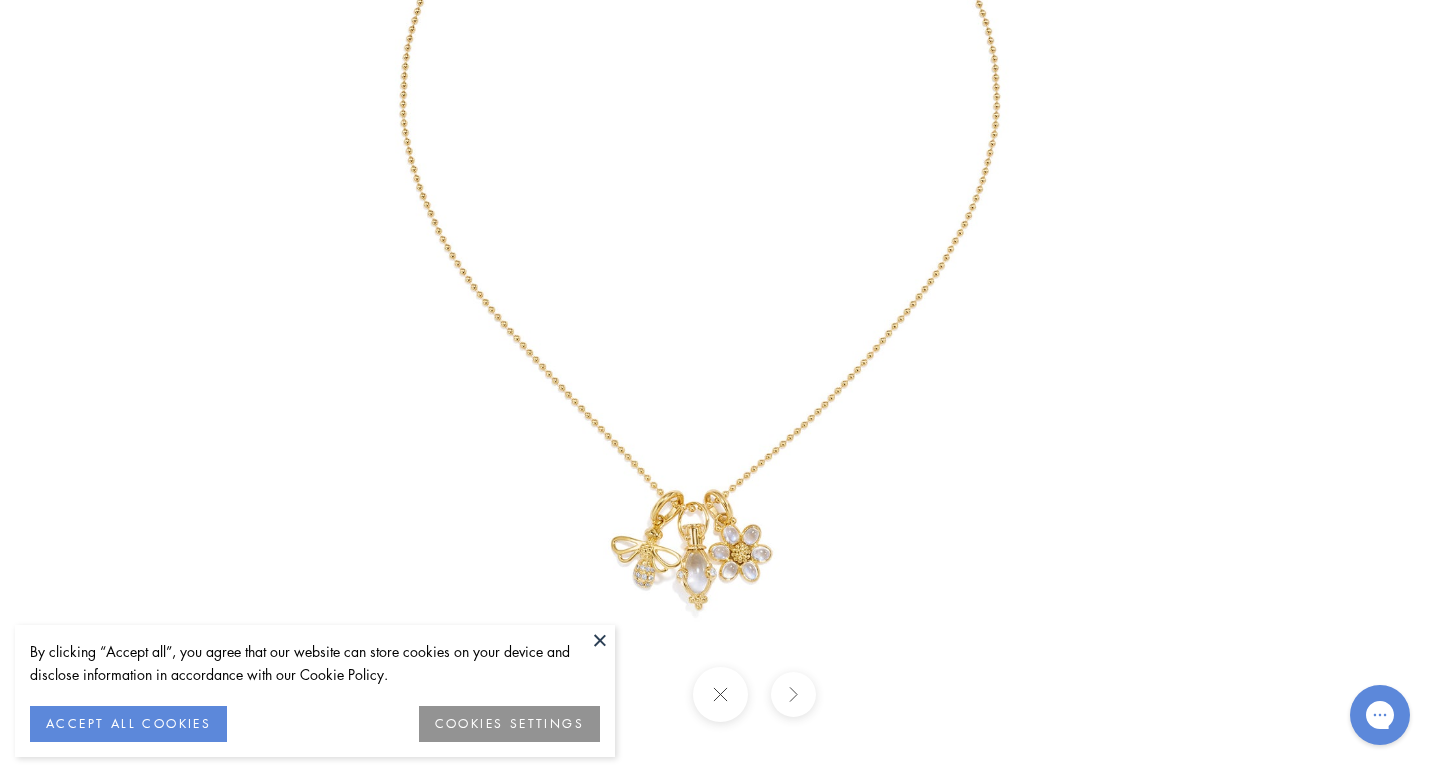 click at bounding box center [792, 694] 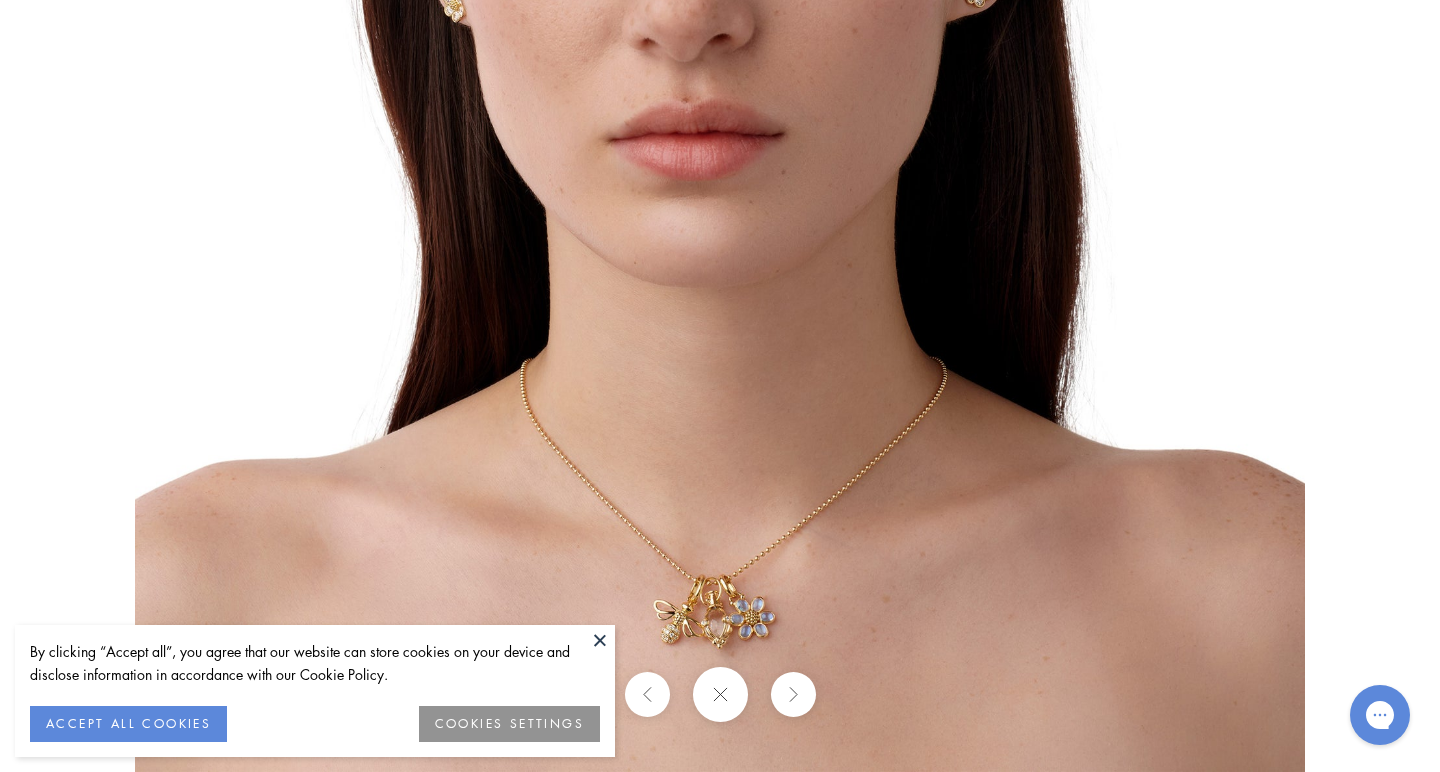 click at bounding box center (600, 640) 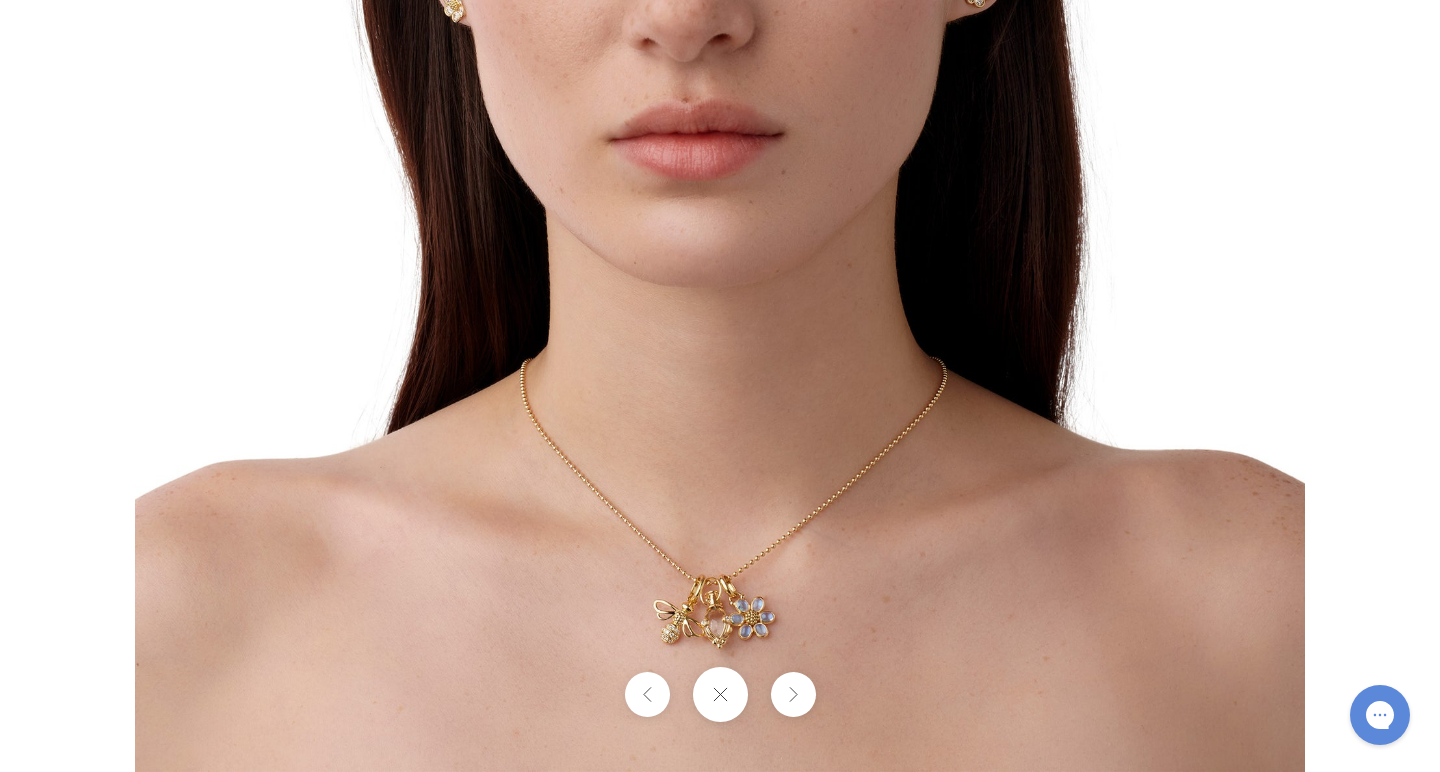 click at bounding box center [720, 187] 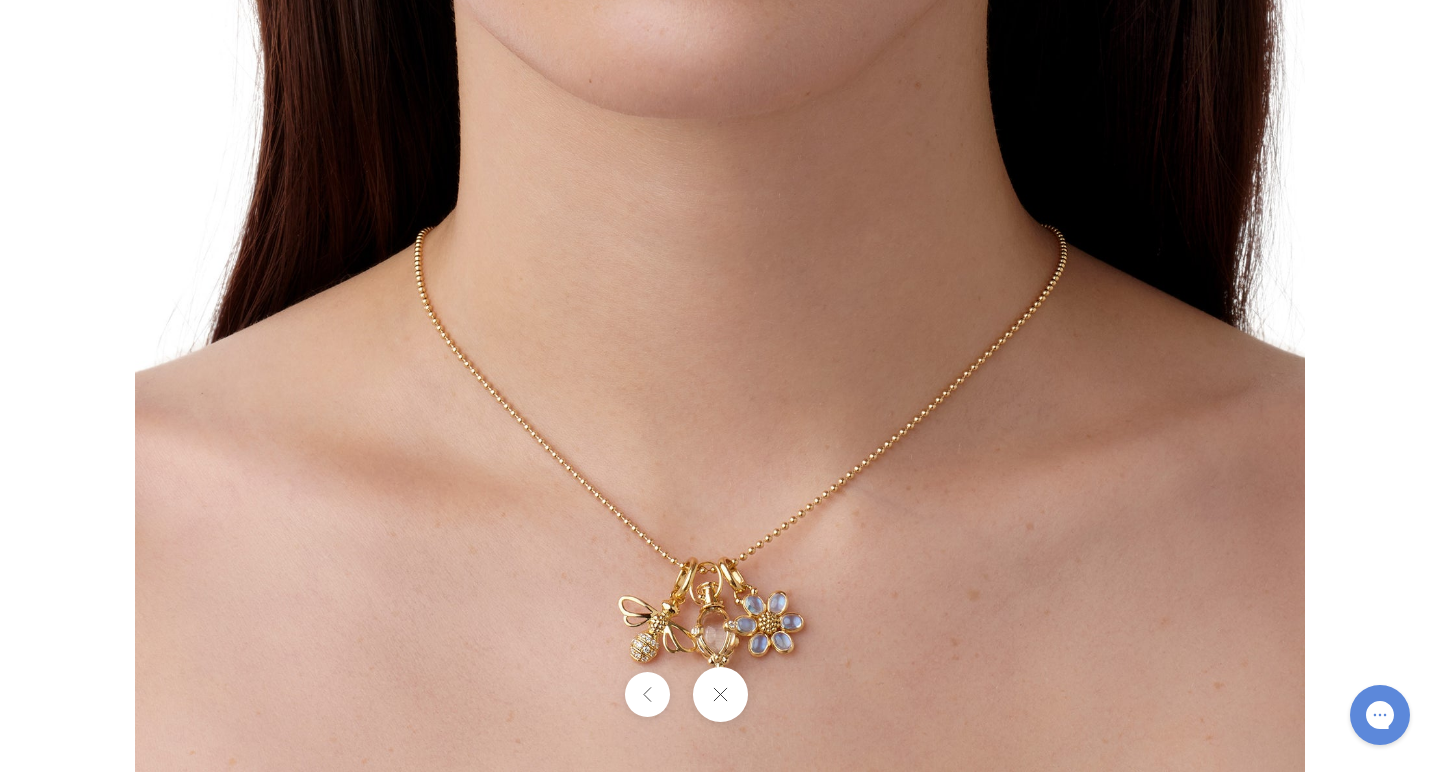 click at bounding box center (720, 187) 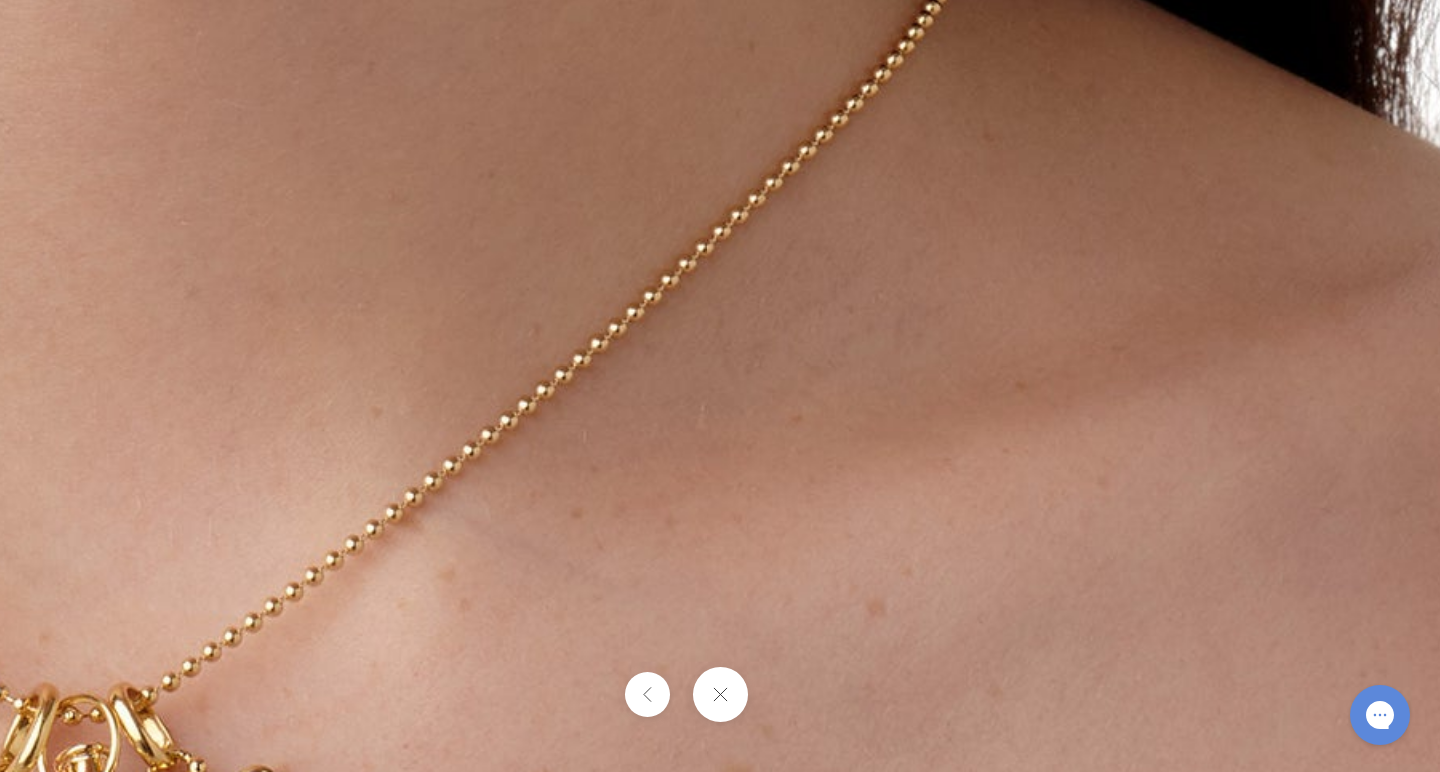 click at bounding box center [113, -228] 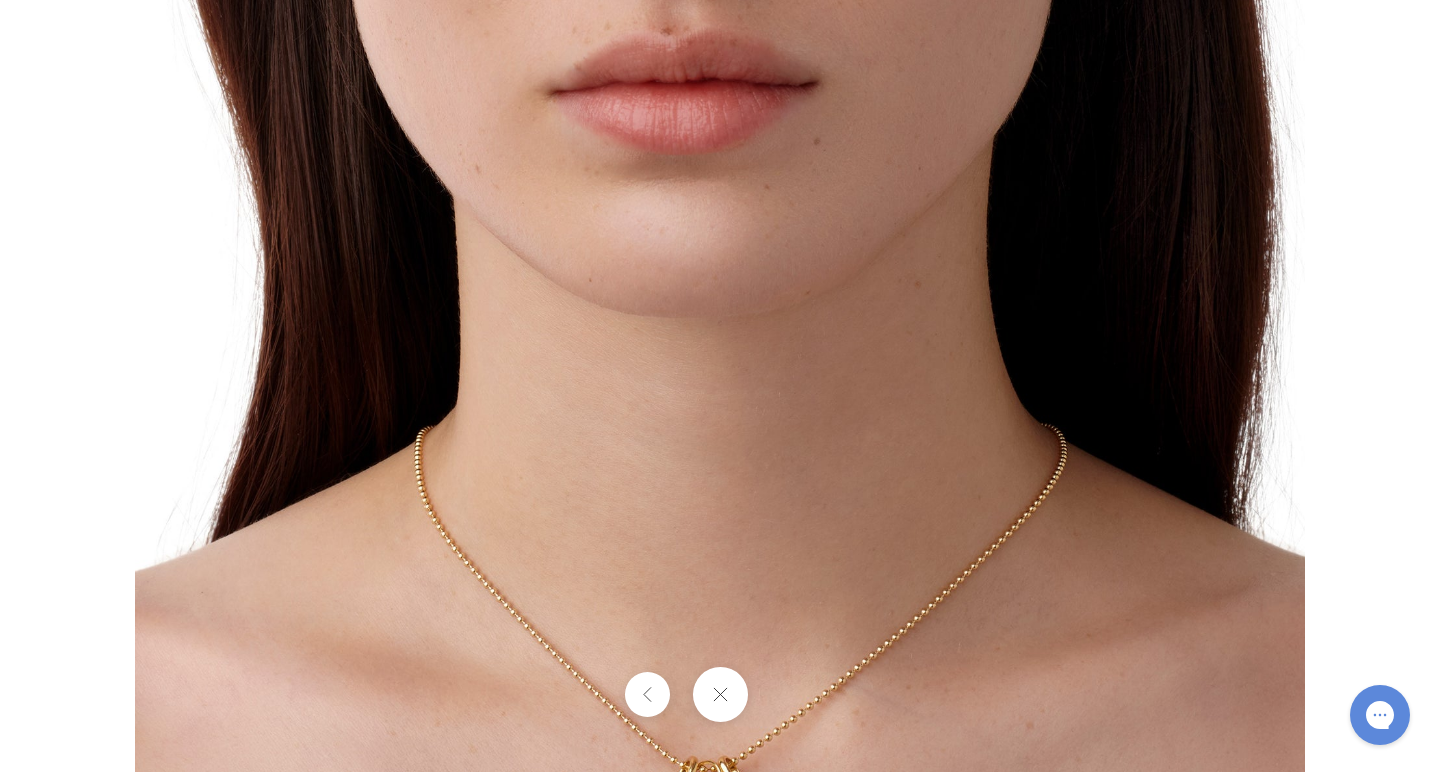 click at bounding box center [719, 694] 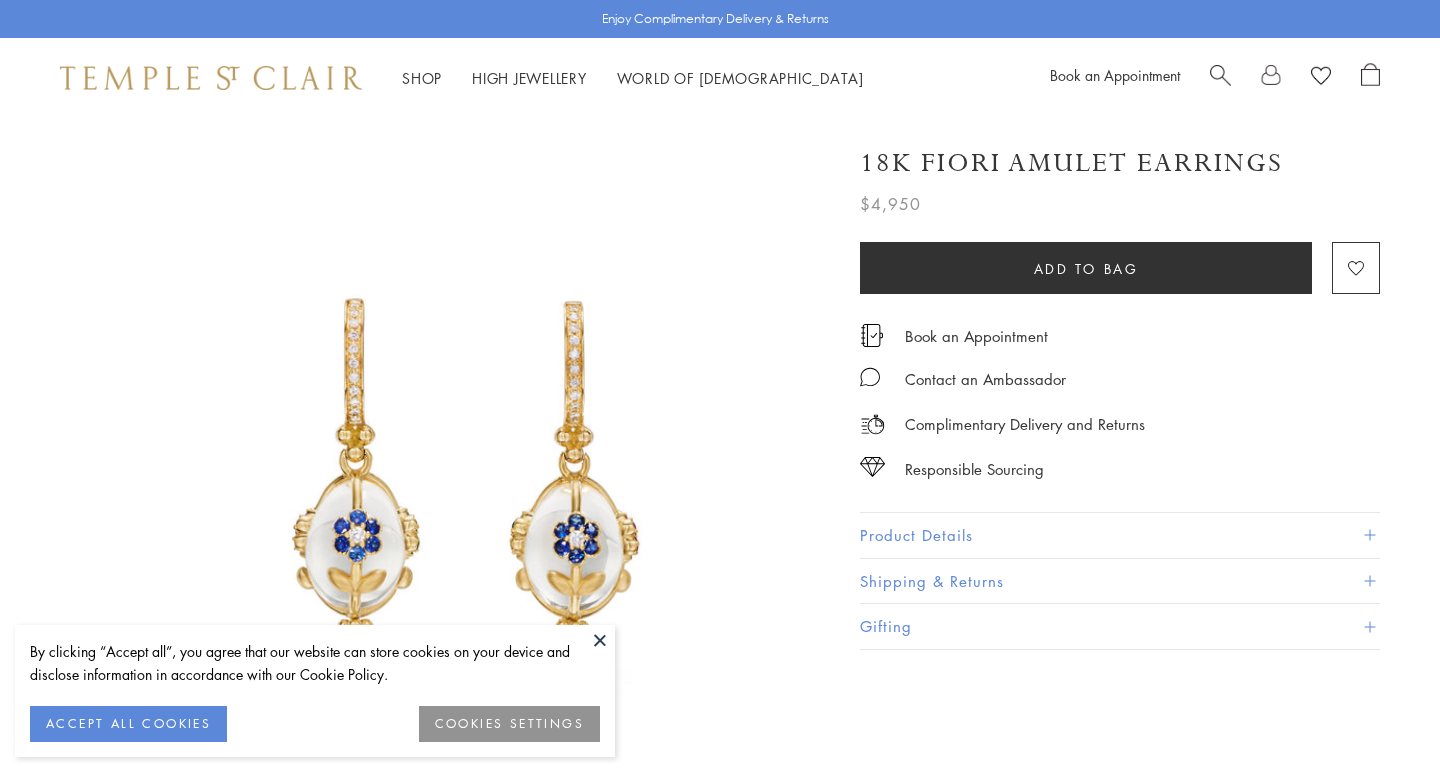 scroll, scrollTop: 0, scrollLeft: 0, axis: both 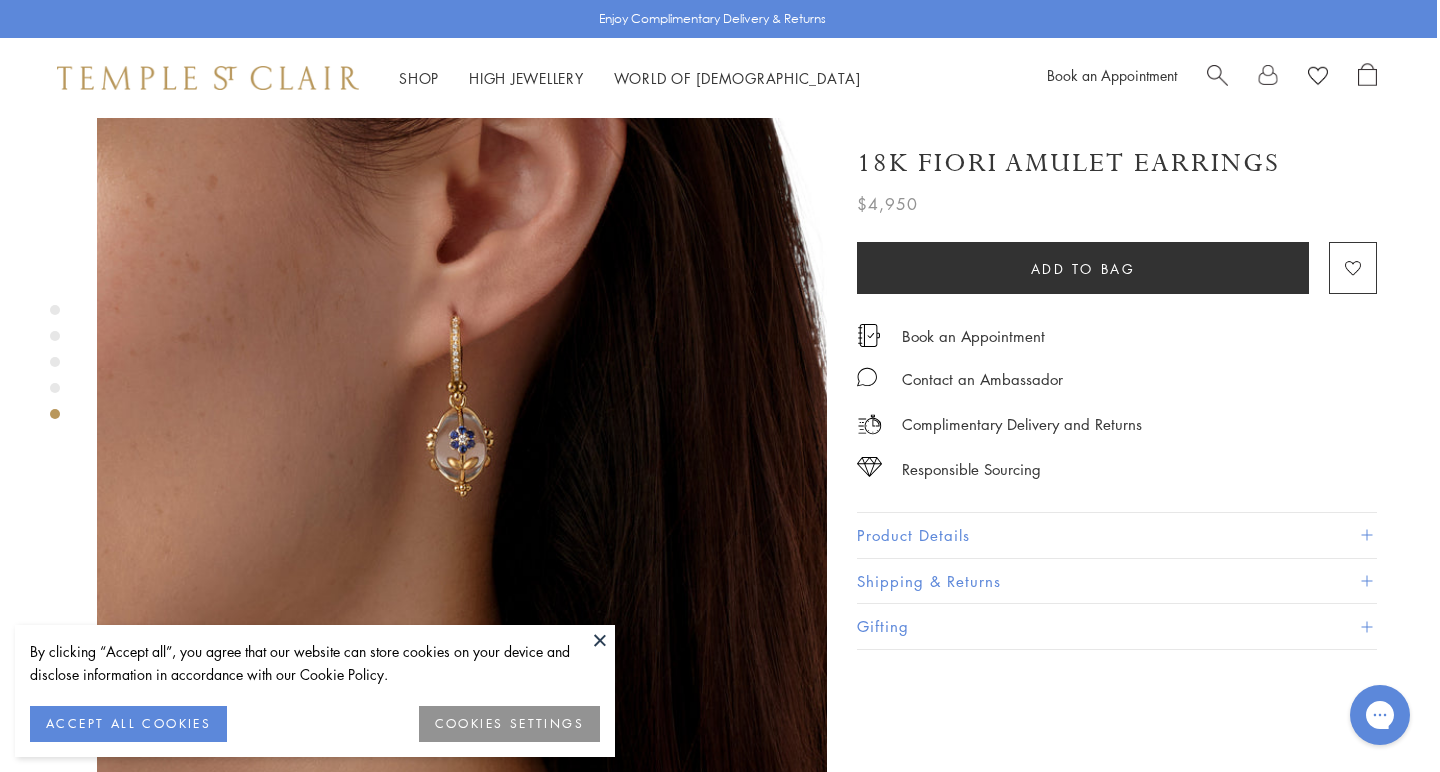 click at bounding box center (462, 416) 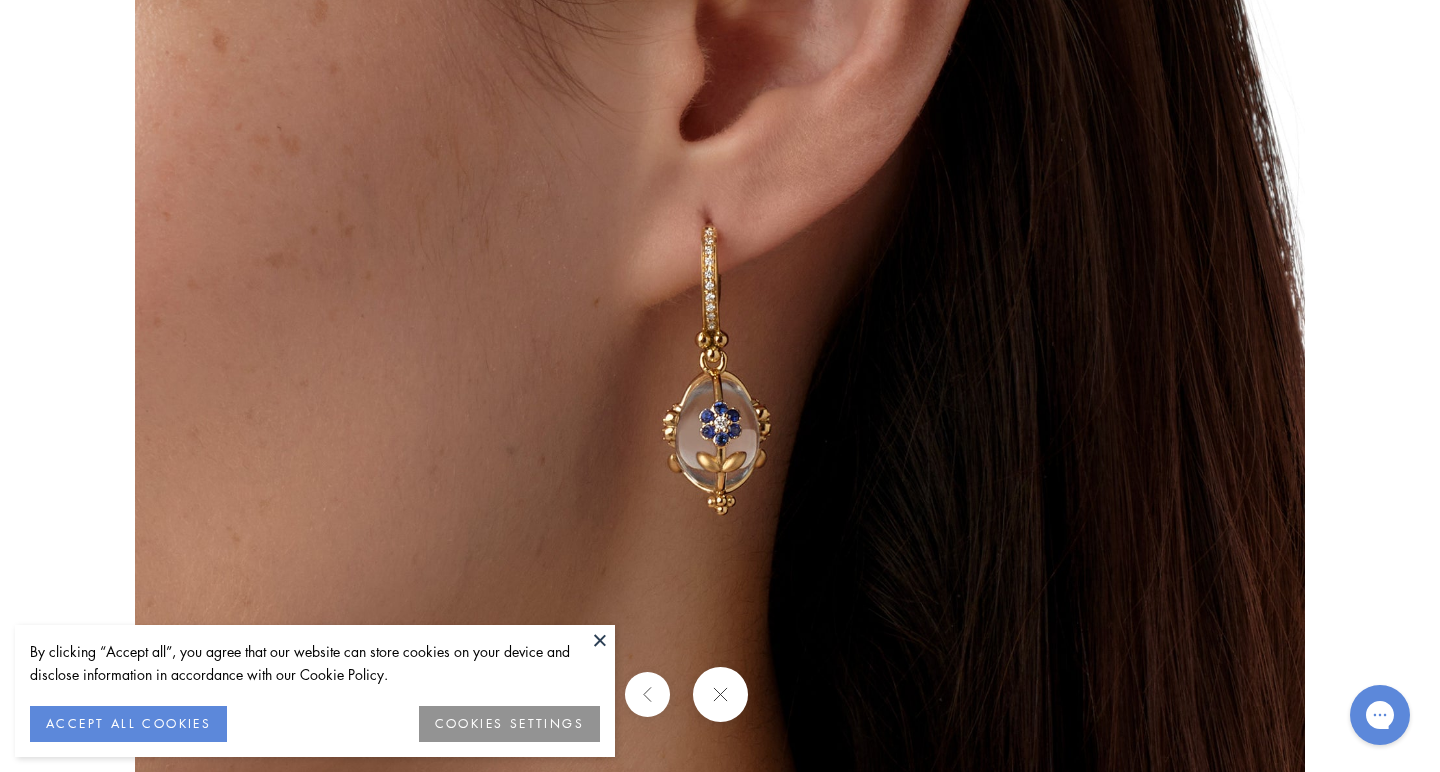 click at bounding box center [719, 694] 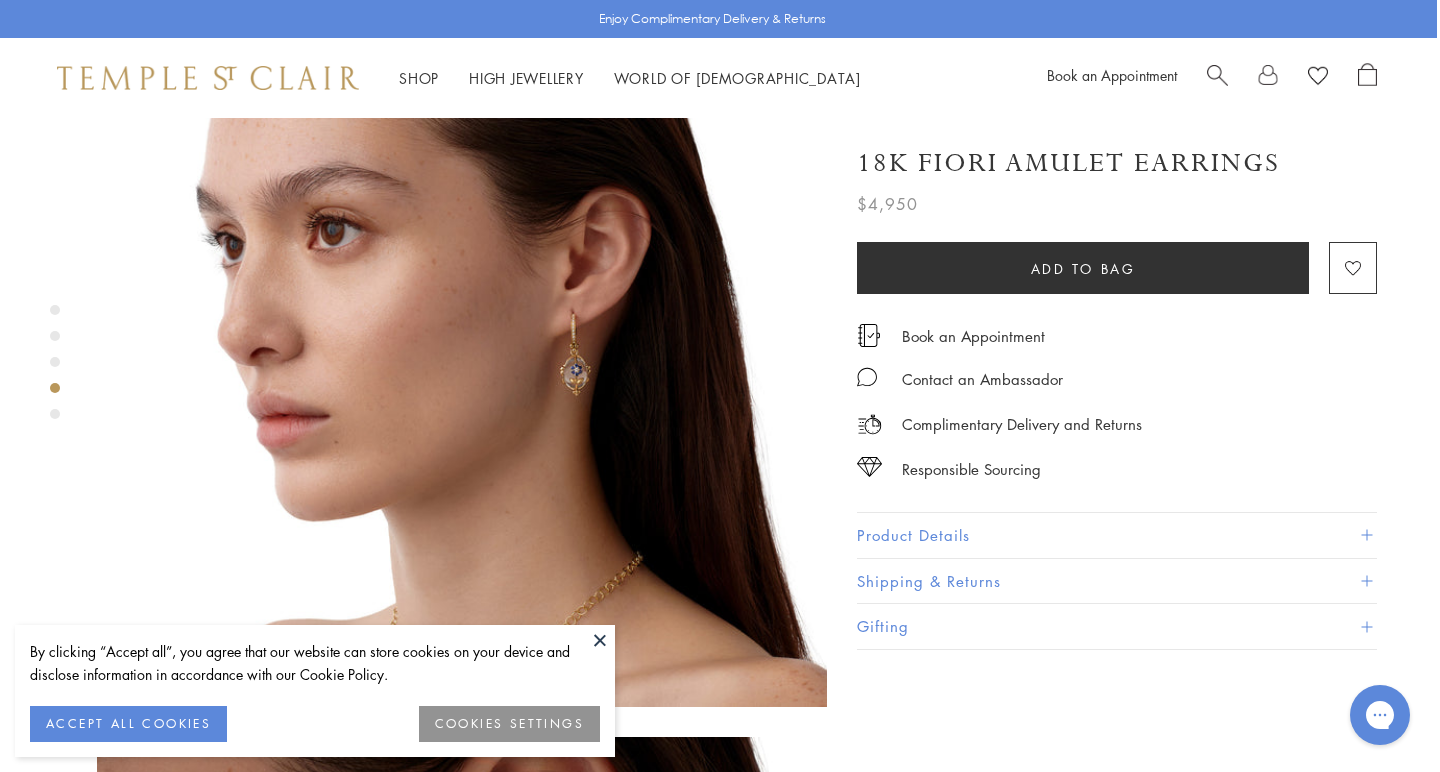 scroll, scrollTop: 2294, scrollLeft: 3, axis: both 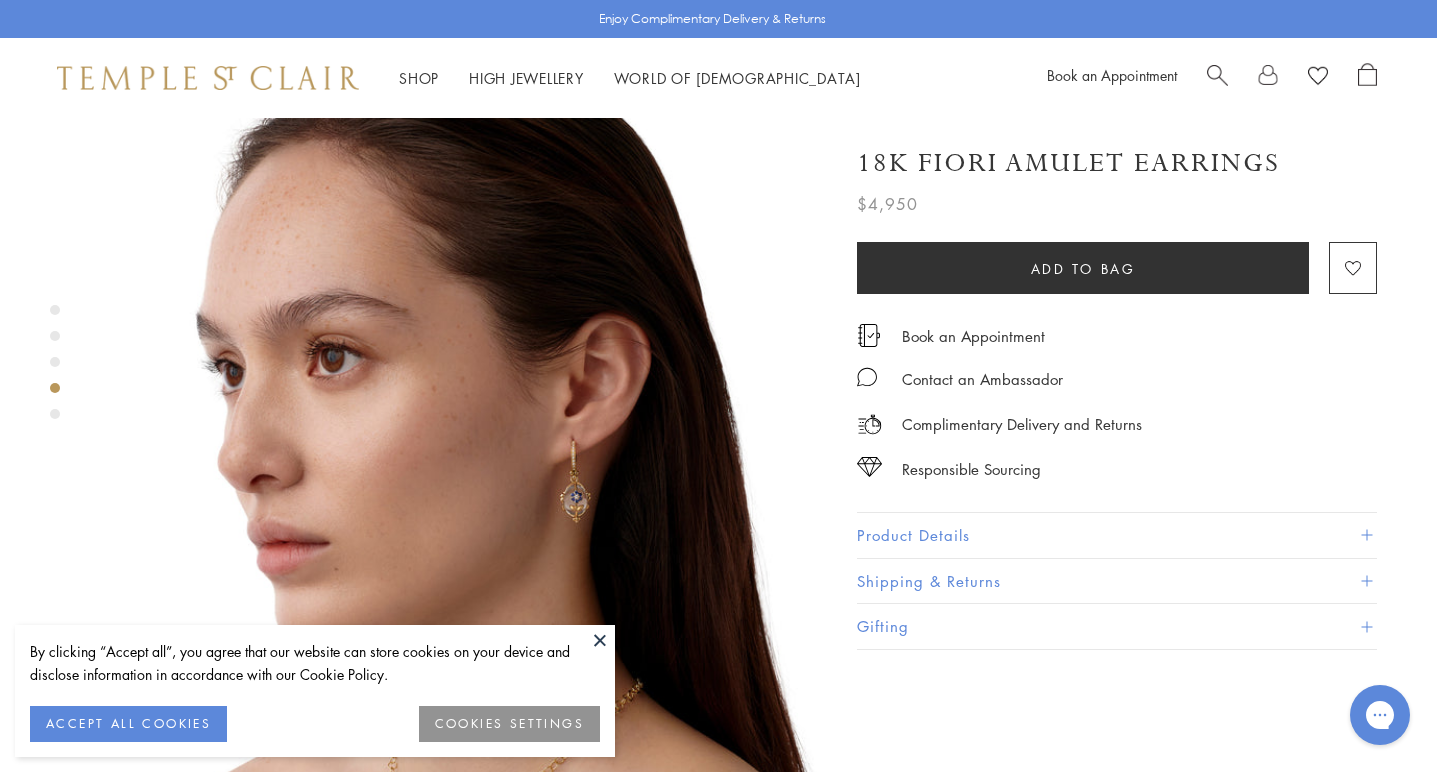 click at bounding box center (462, 469) 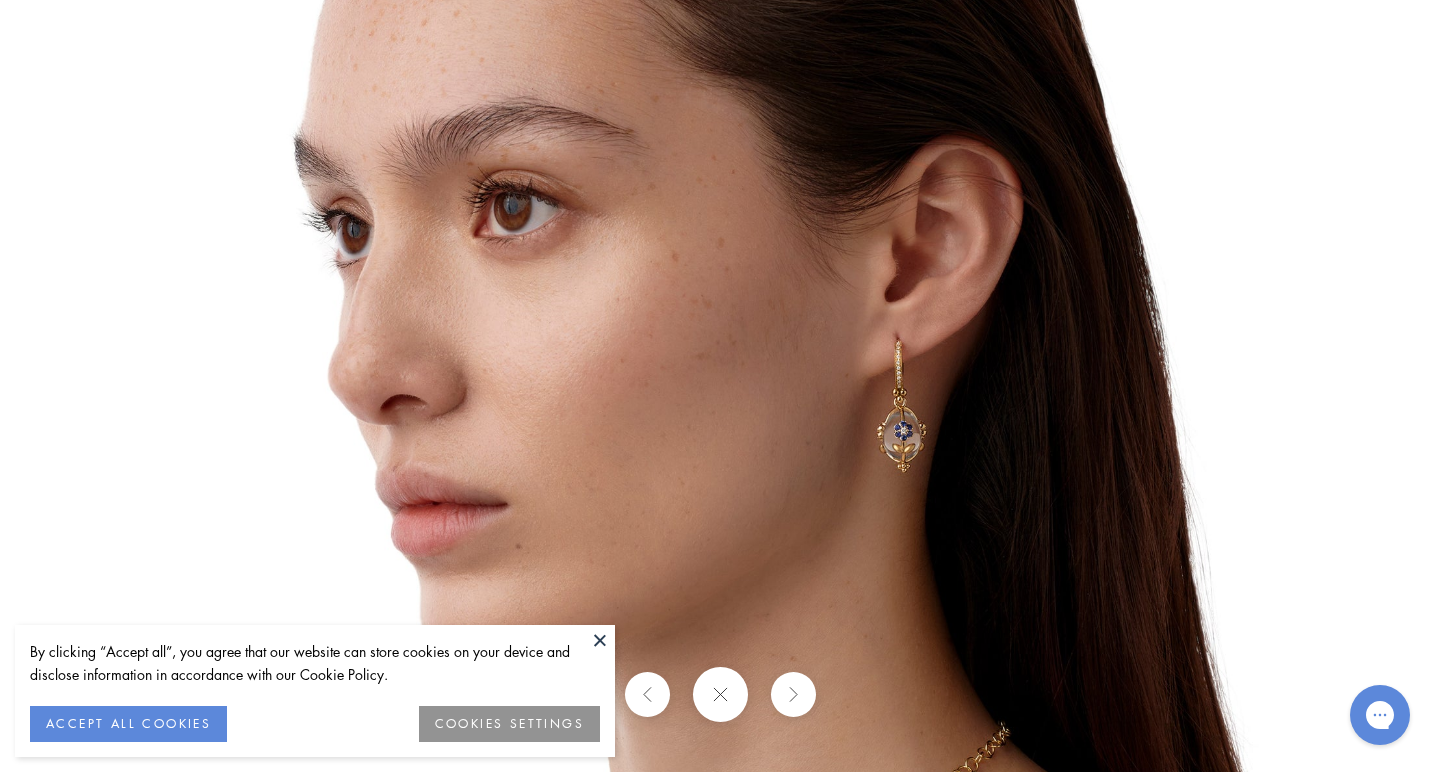 click at bounding box center (720, 386) 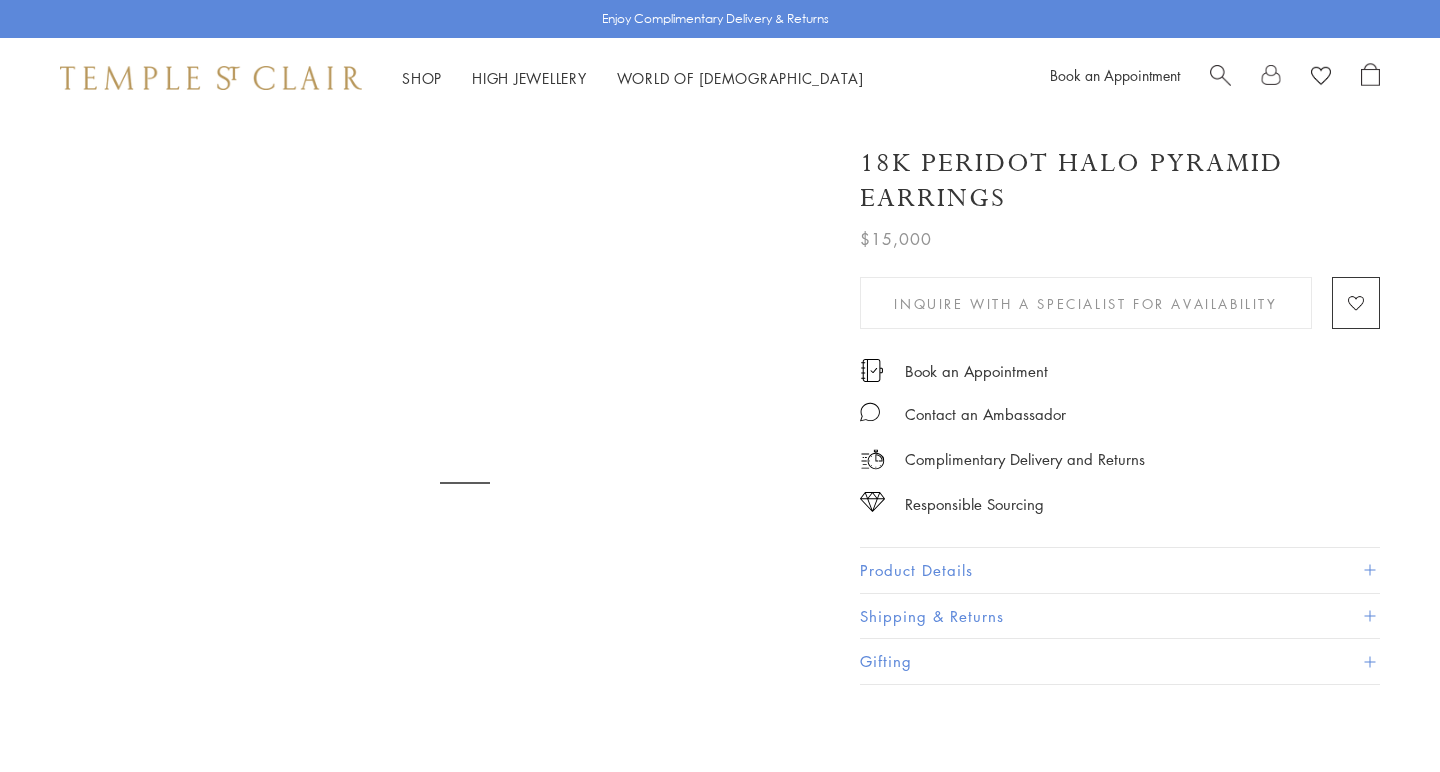 scroll, scrollTop: 0, scrollLeft: 0, axis: both 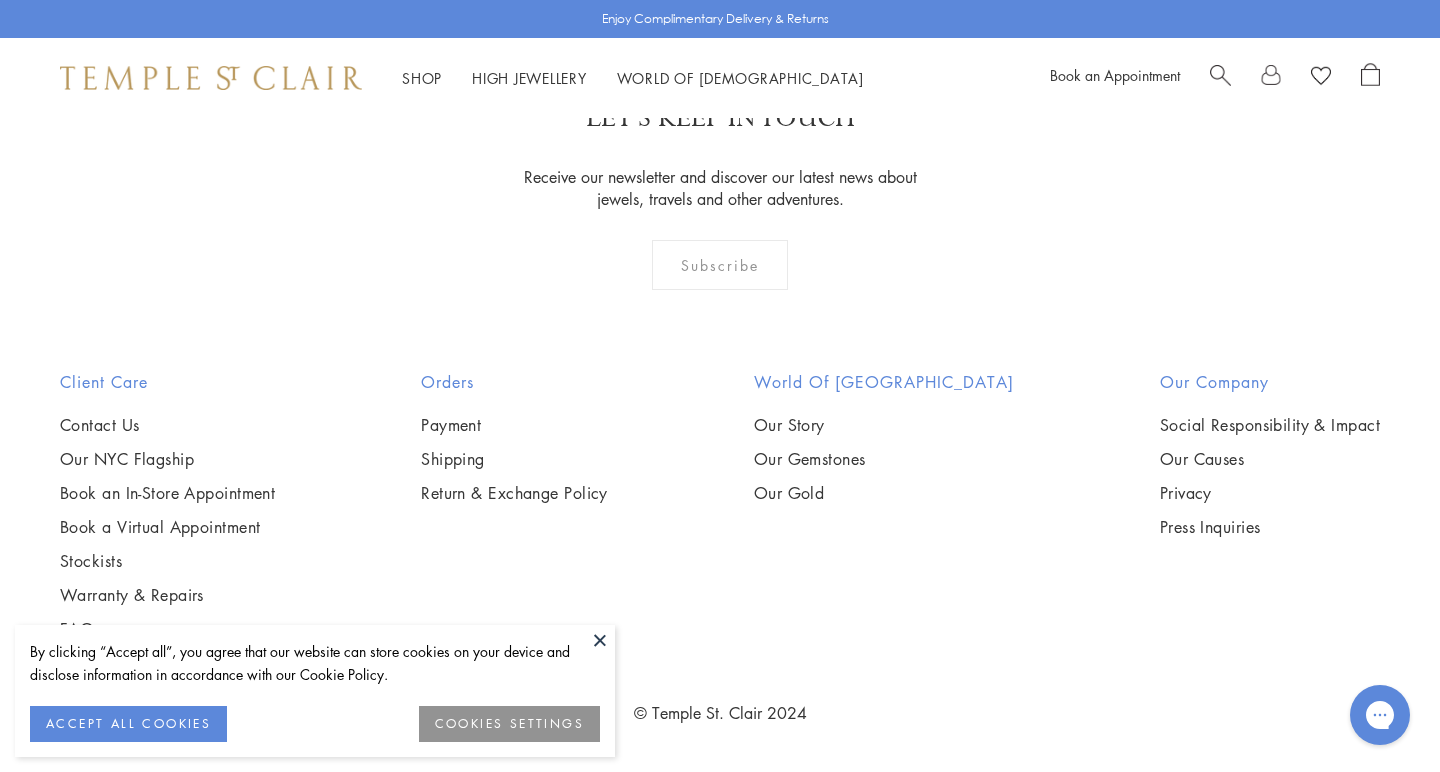 click at bounding box center (0, 0) 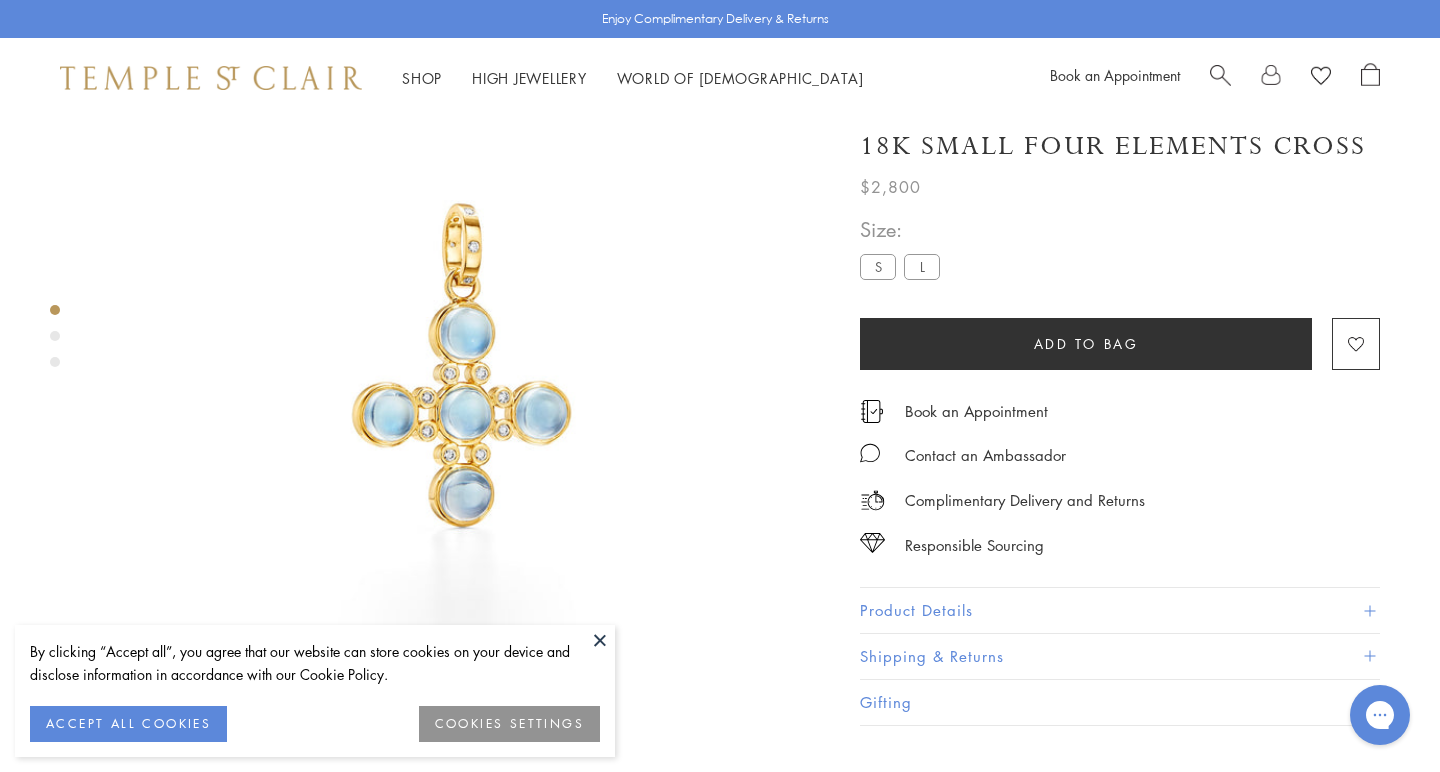 scroll, scrollTop: 118, scrollLeft: 0, axis: vertical 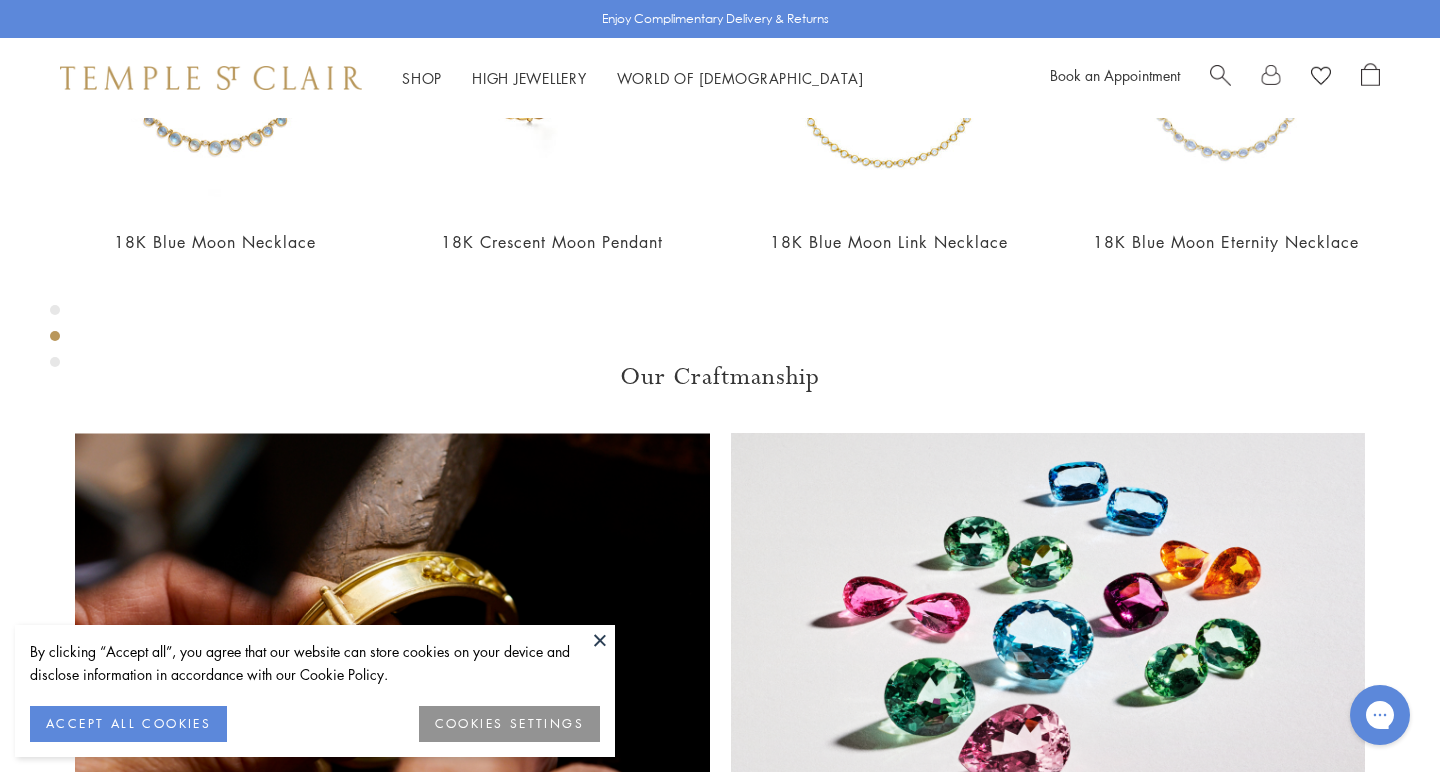click at bounding box center [55, 362] 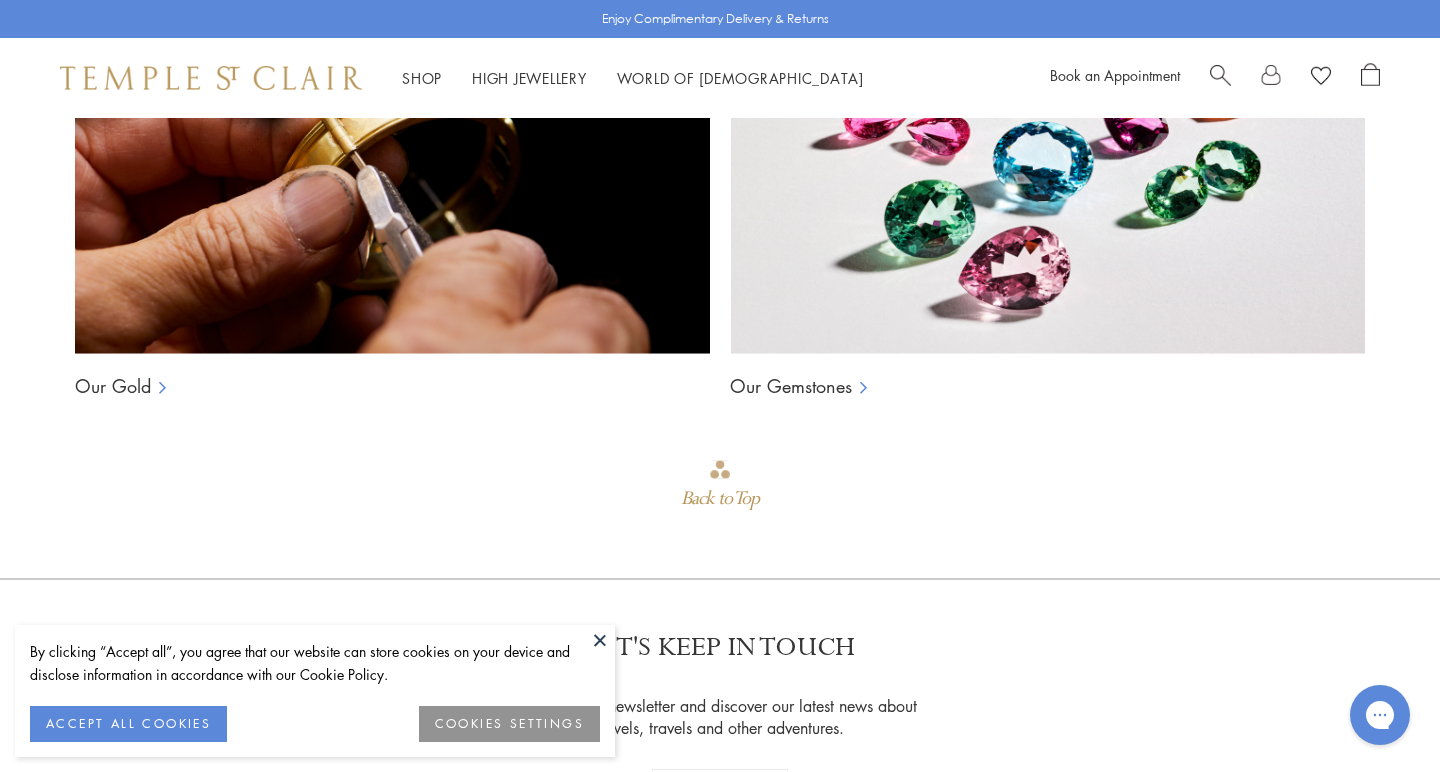 scroll, scrollTop: 954, scrollLeft: 0, axis: vertical 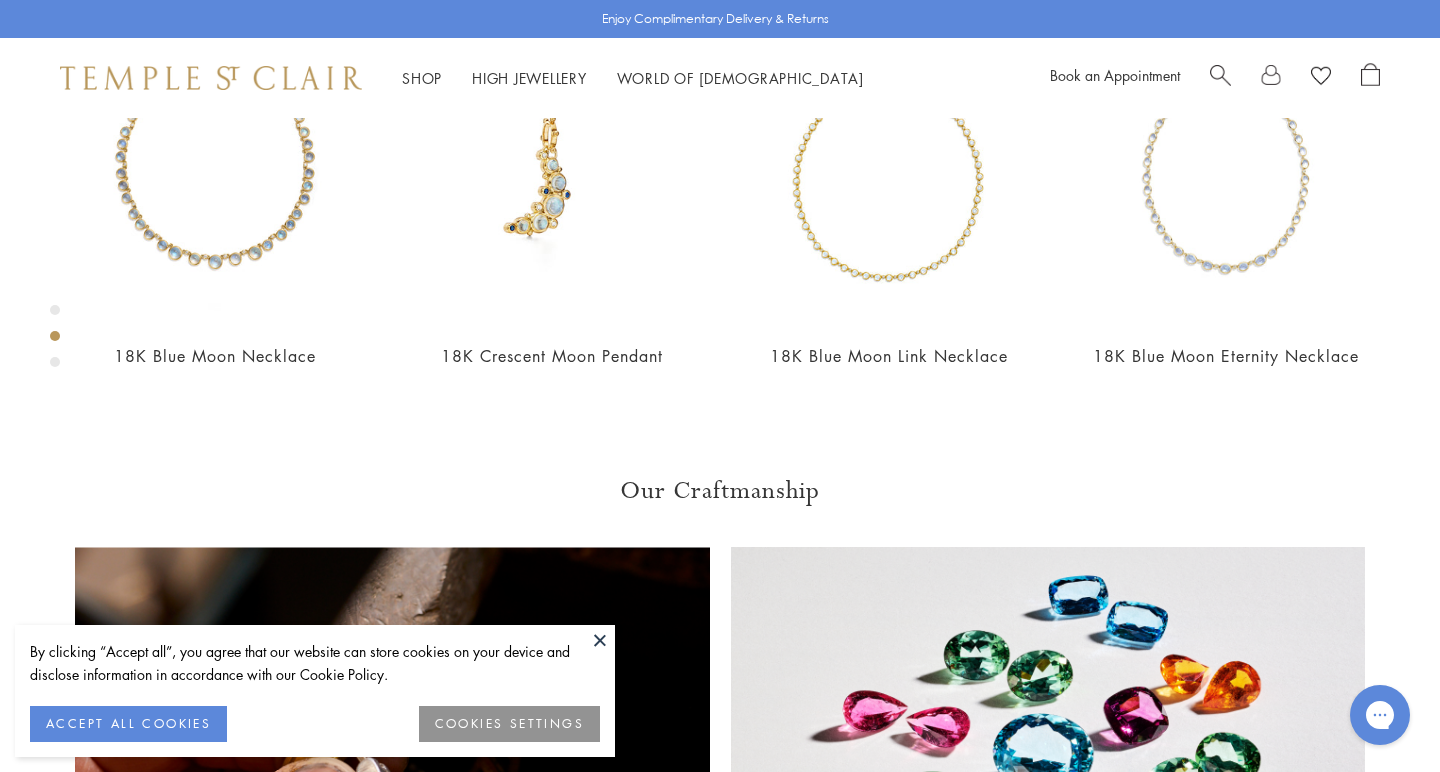 click at bounding box center [55, 362] 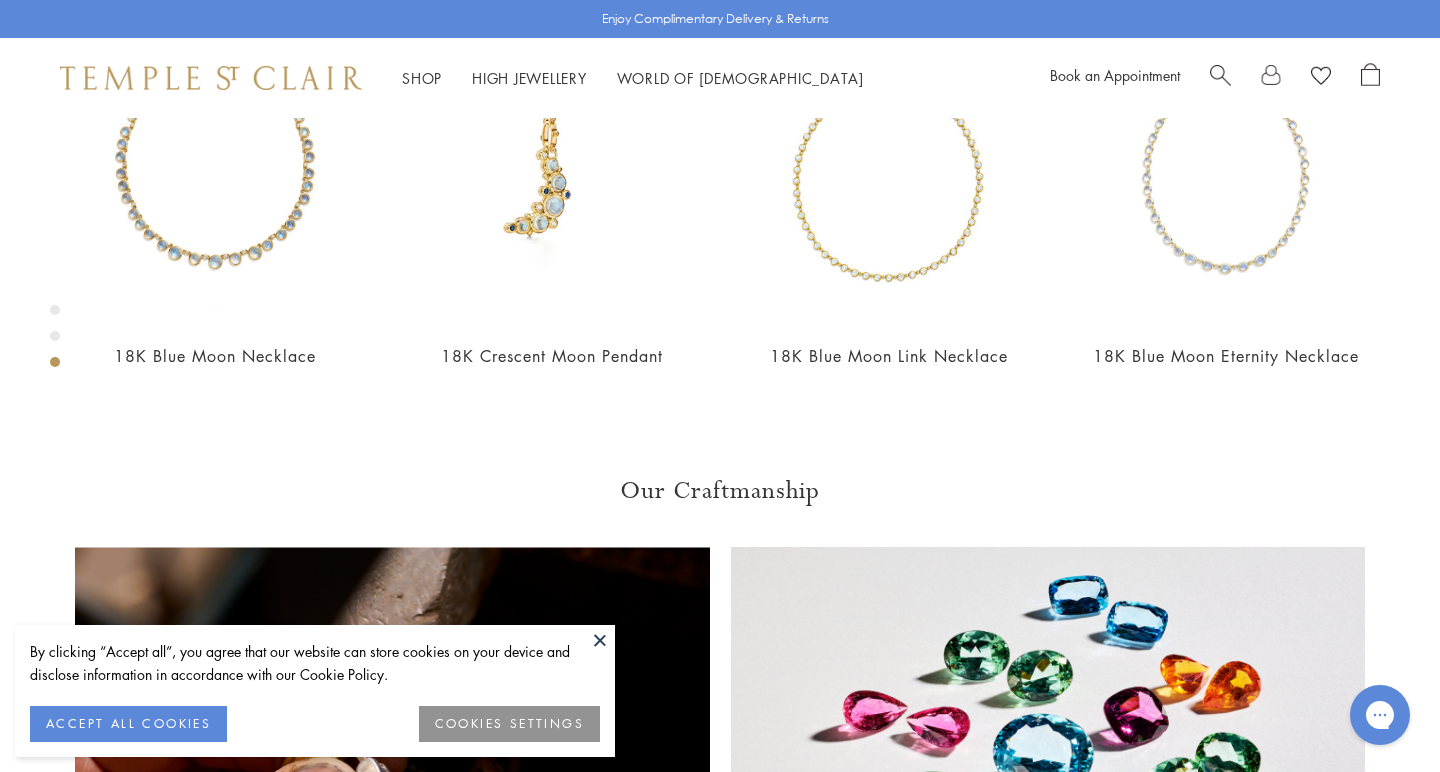 click at bounding box center [55, 336] 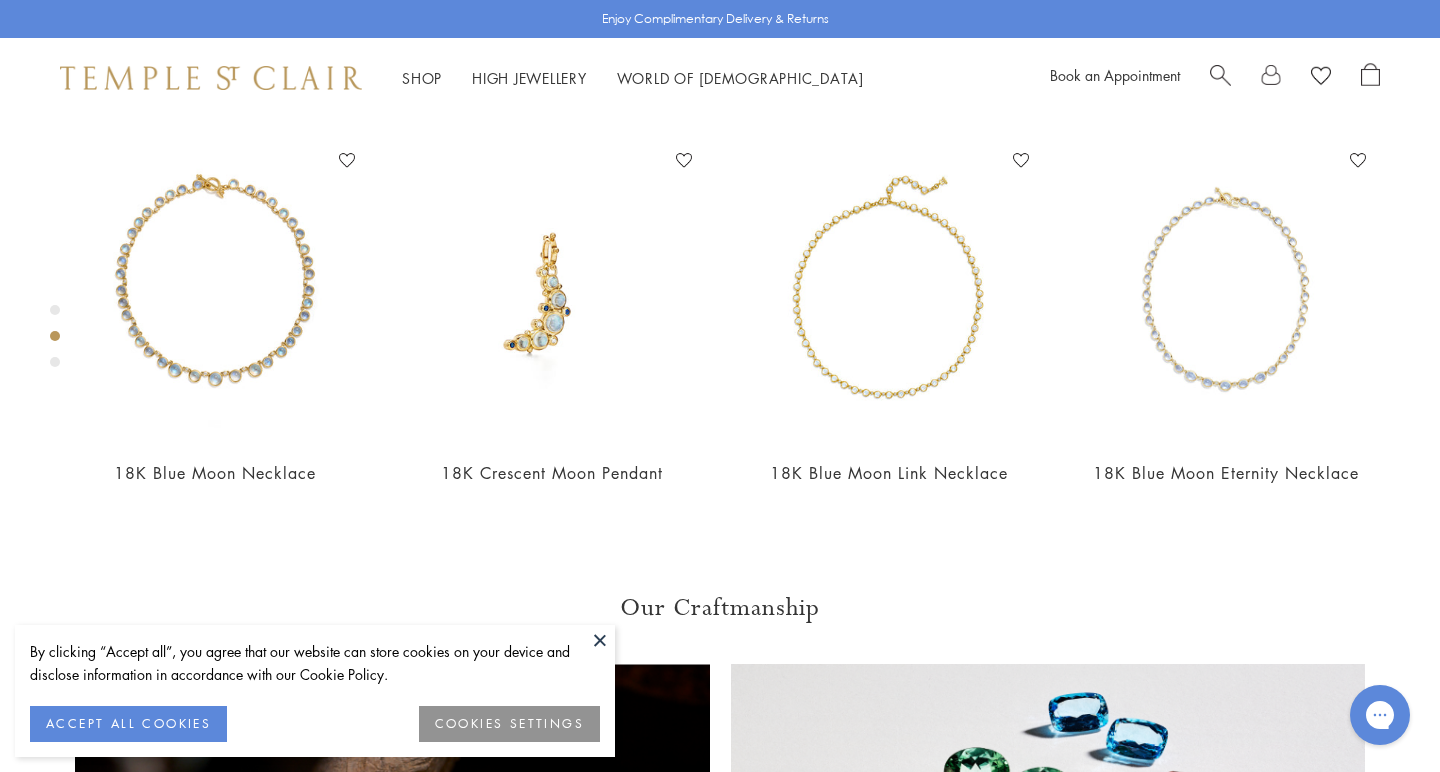 scroll, scrollTop: 768, scrollLeft: 0, axis: vertical 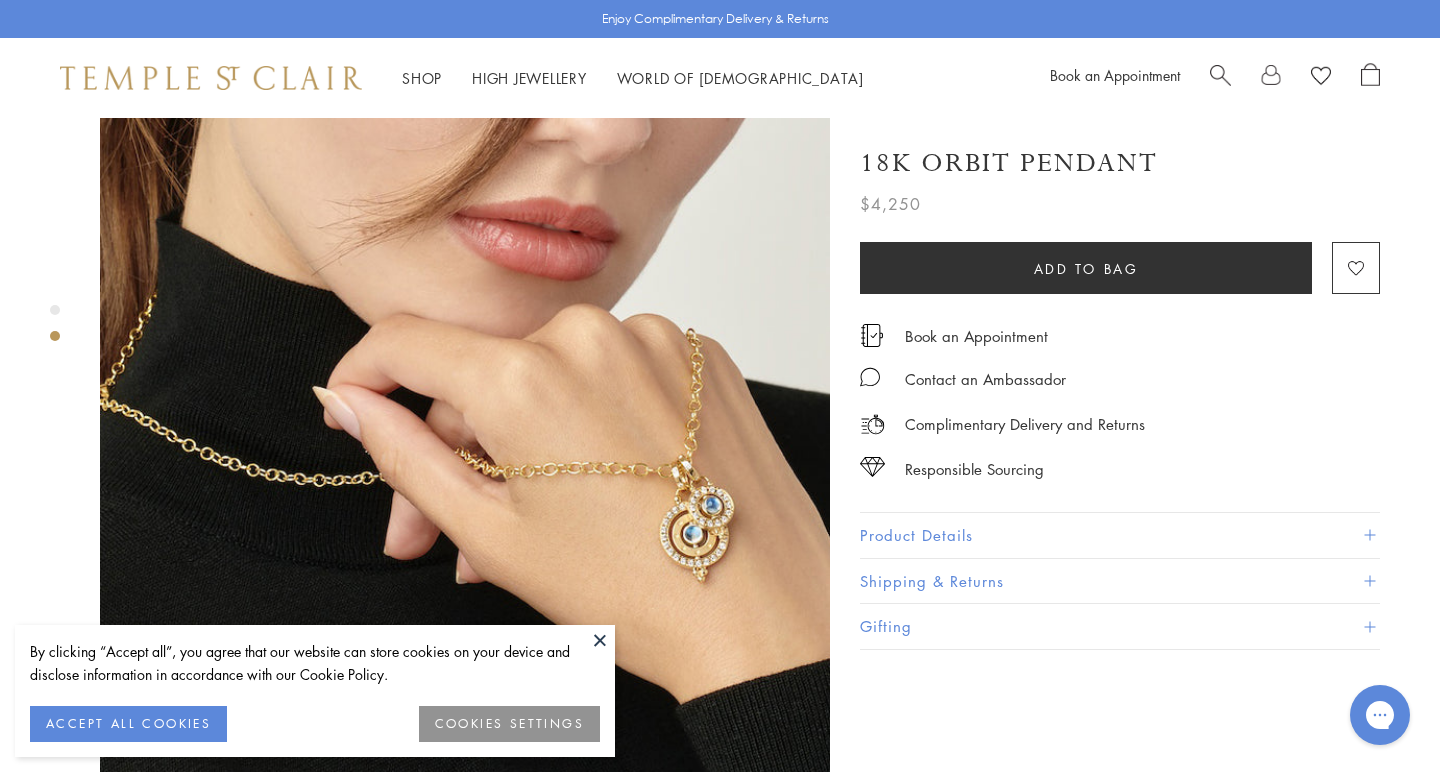 click at bounding box center (465, 414) 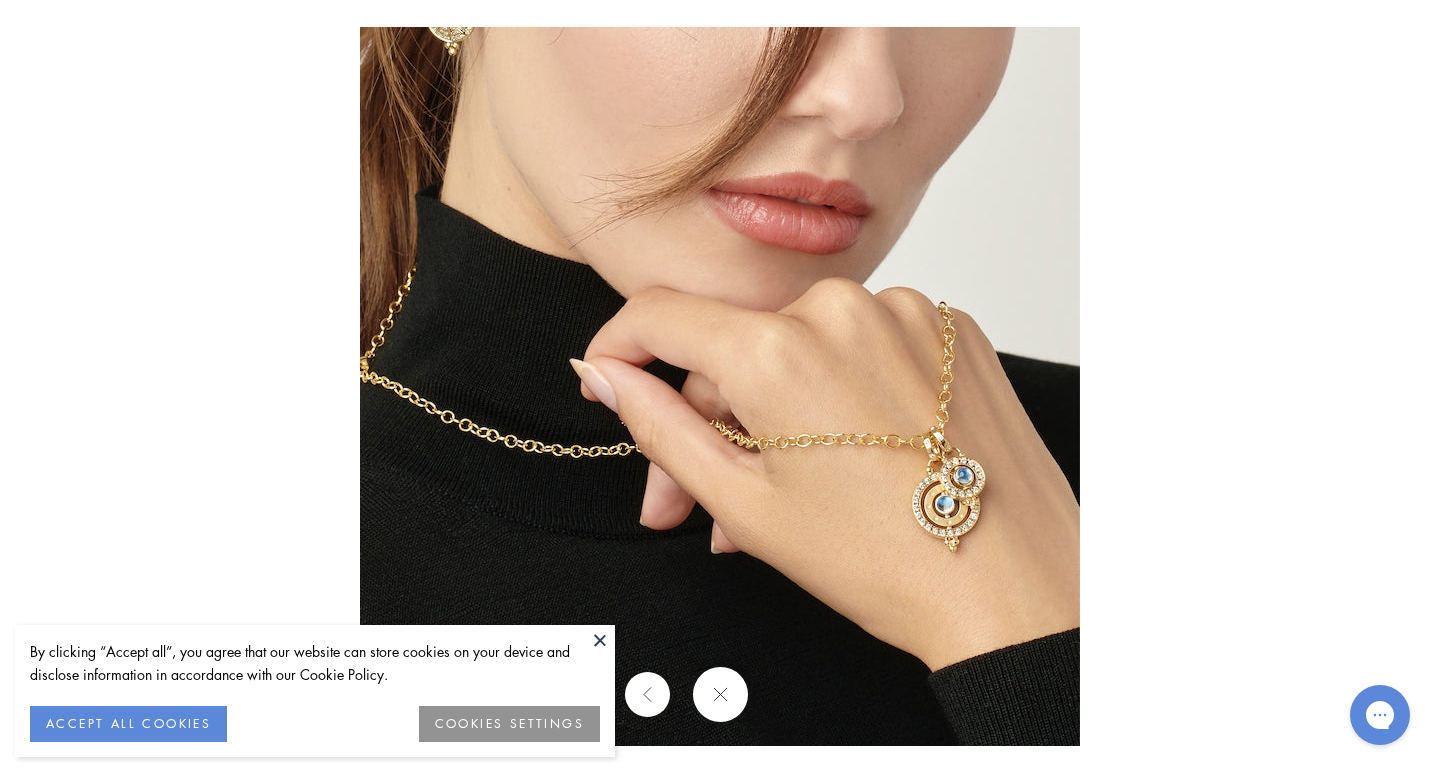 click at bounding box center (720, 386) 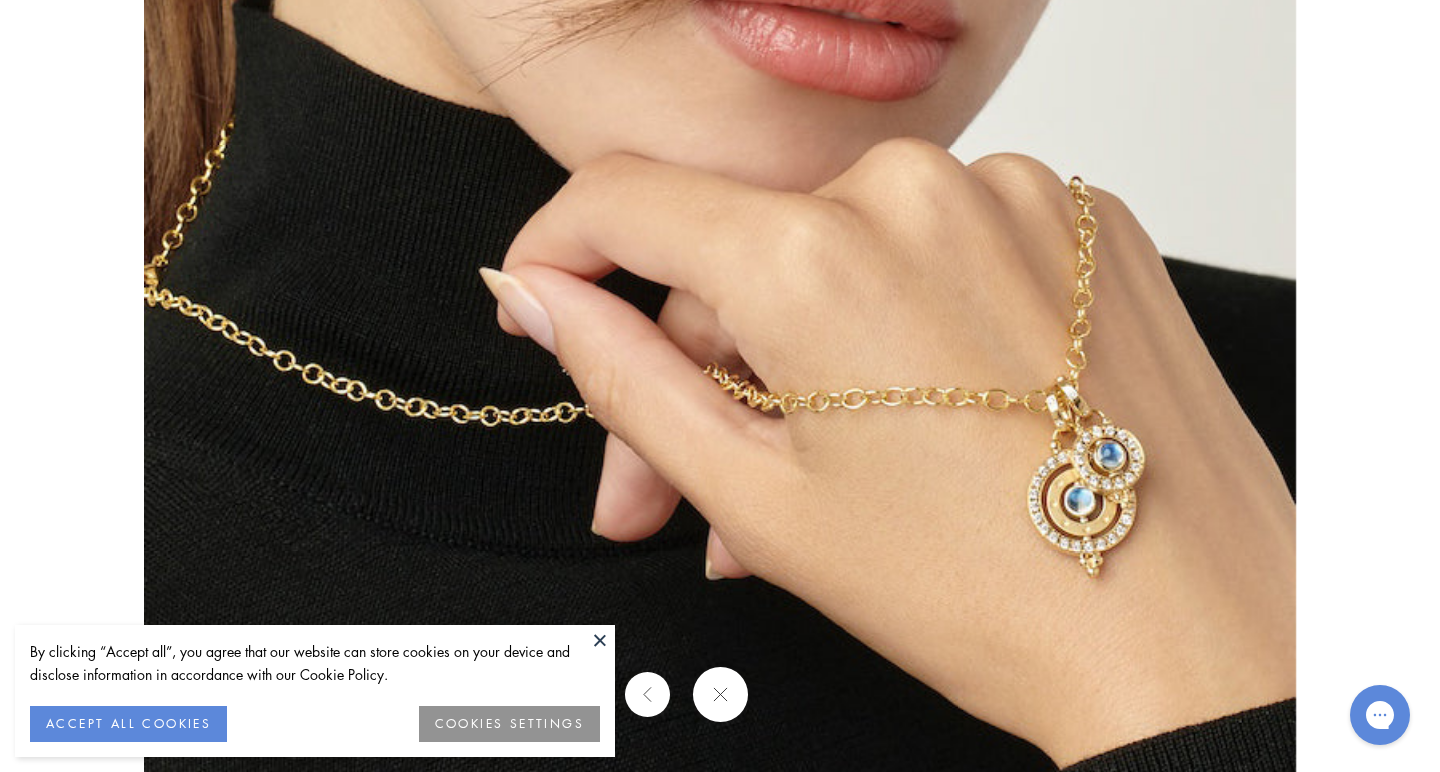 click at bounding box center [719, 694] 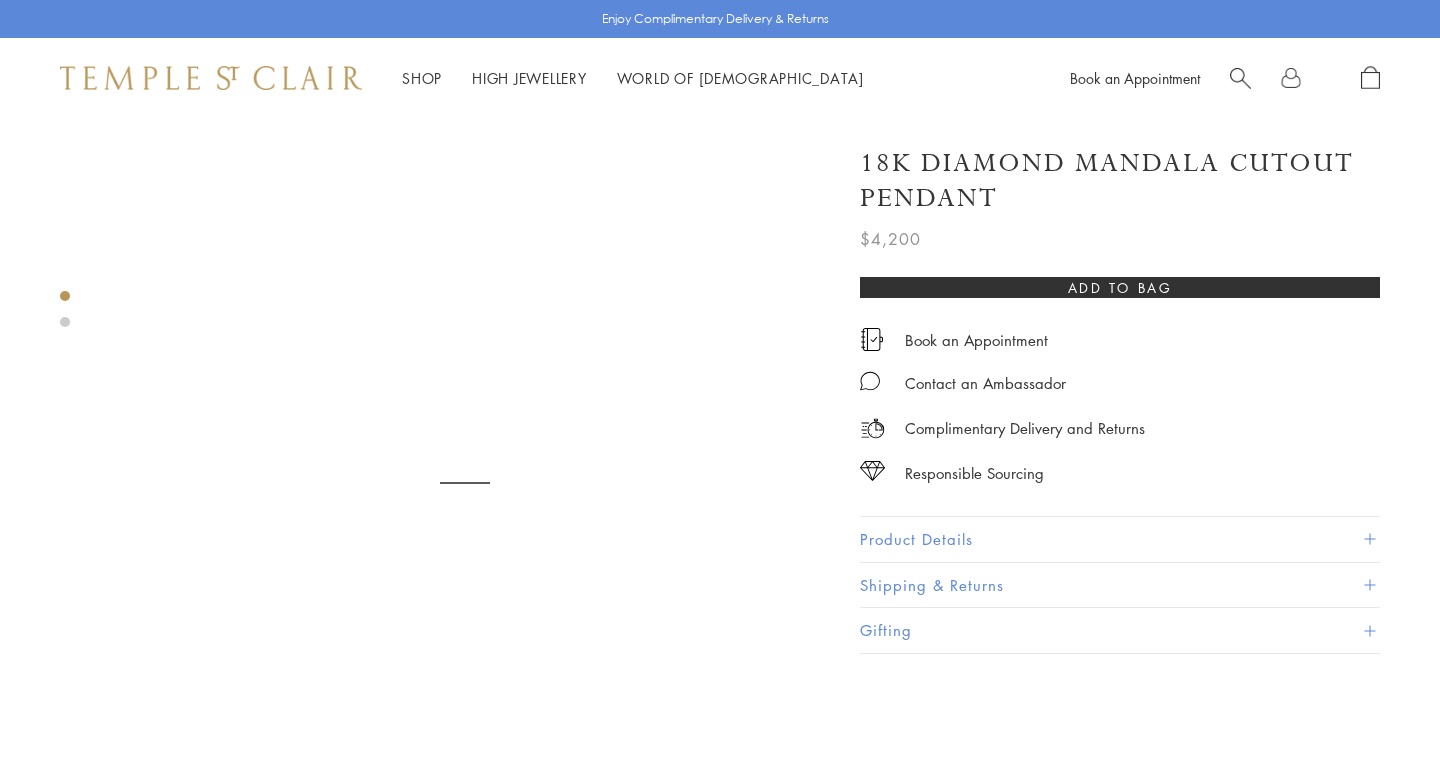 scroll, scrollTop: 0, scrollLeft: 0, axis: both 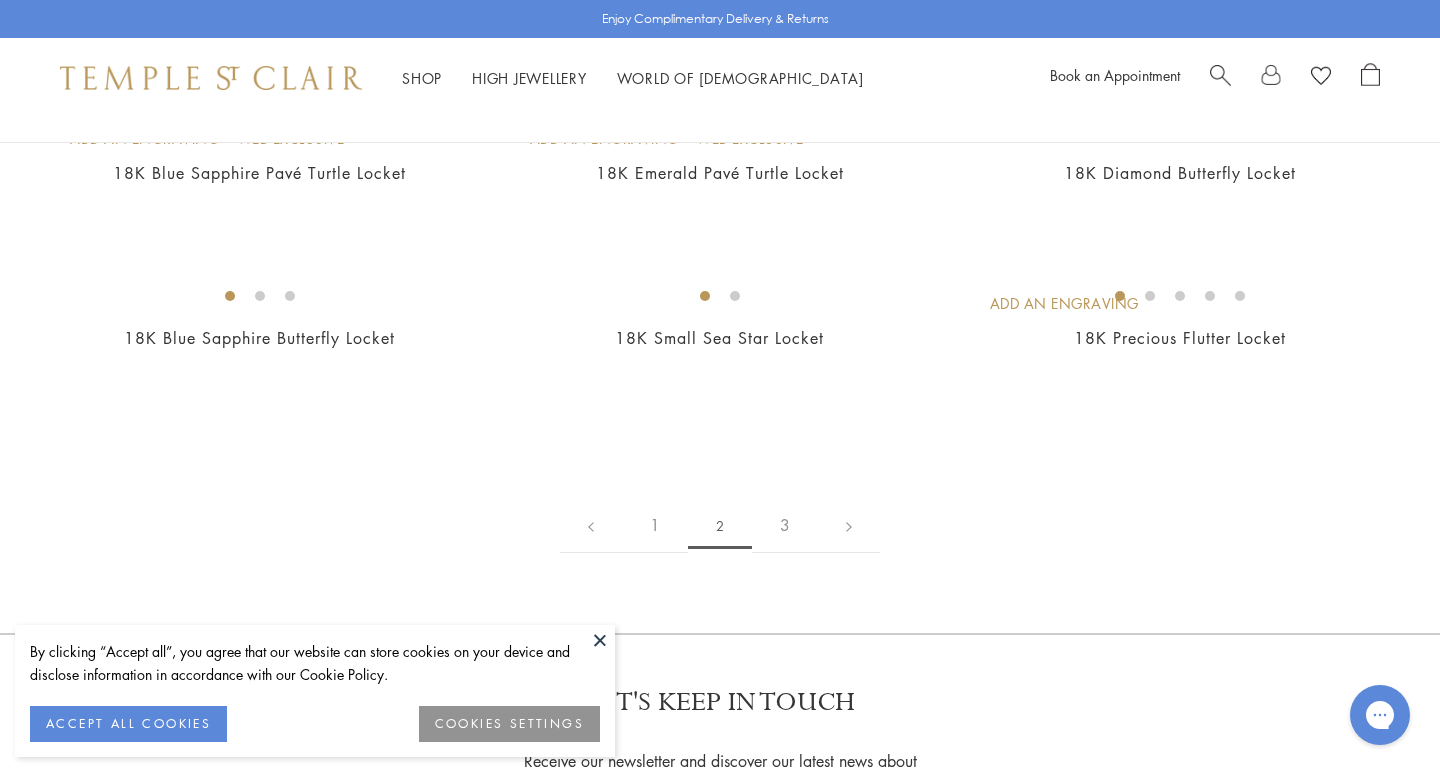 click at bounding box center [0, 0] 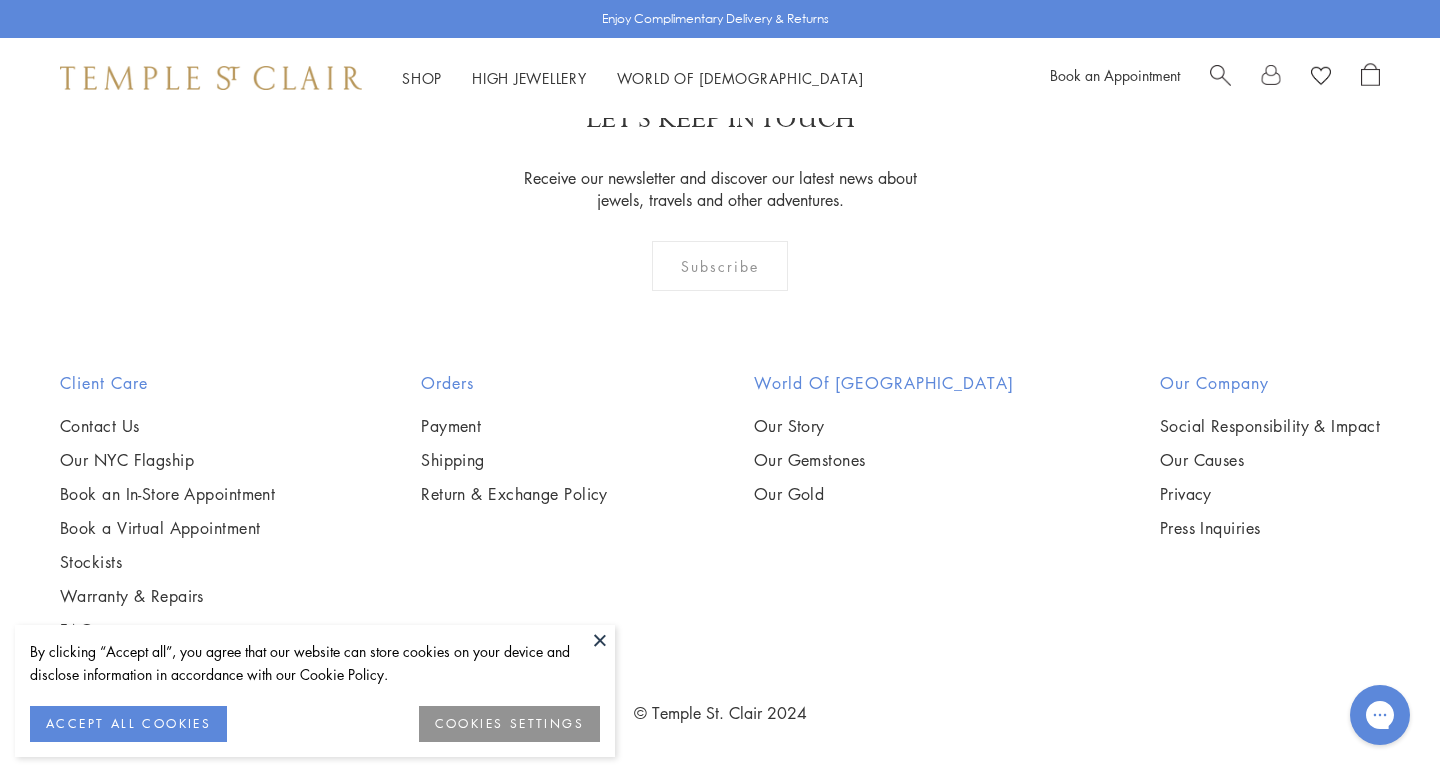 scroll, scrollTop: 10298, scrollLeft: 0, axis: vertical 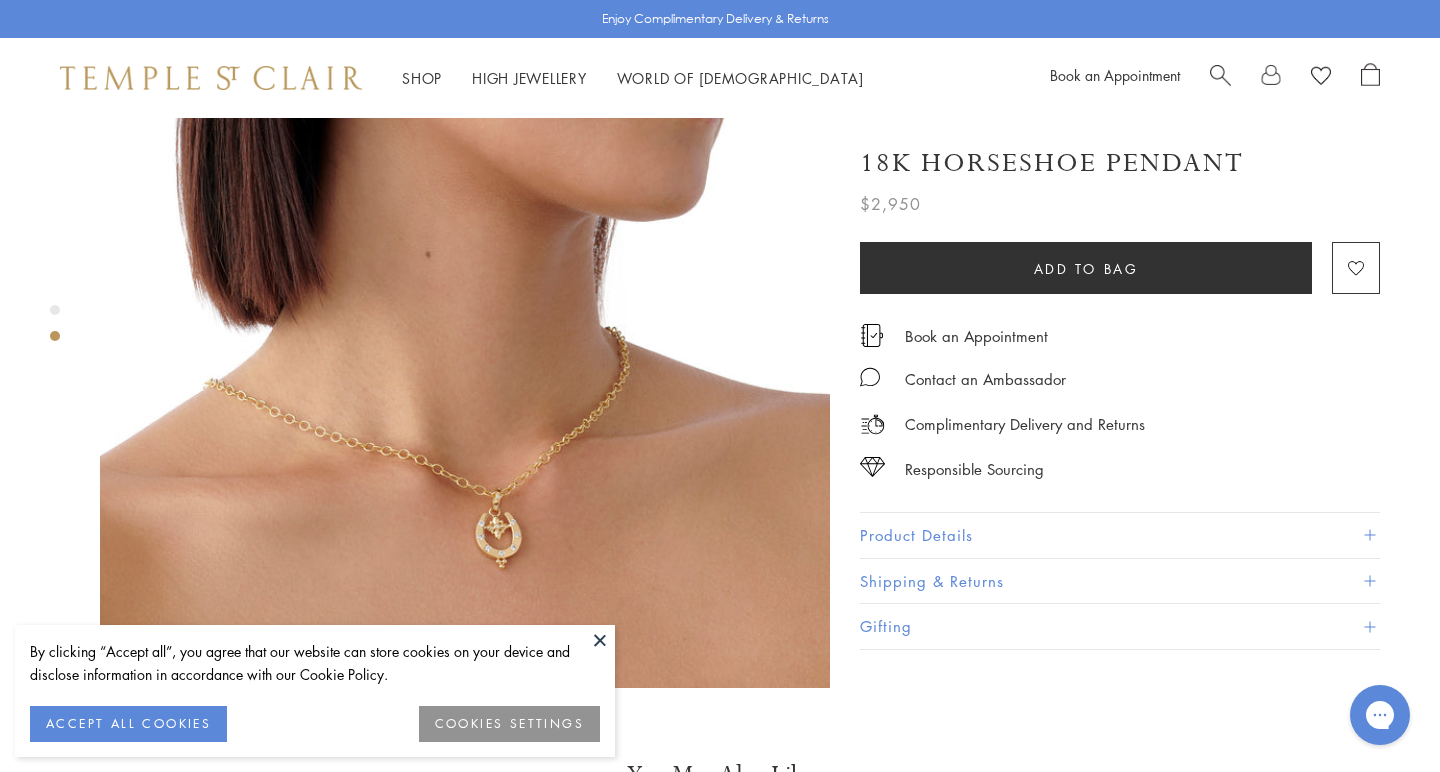 click at bounding box center [465, 323] 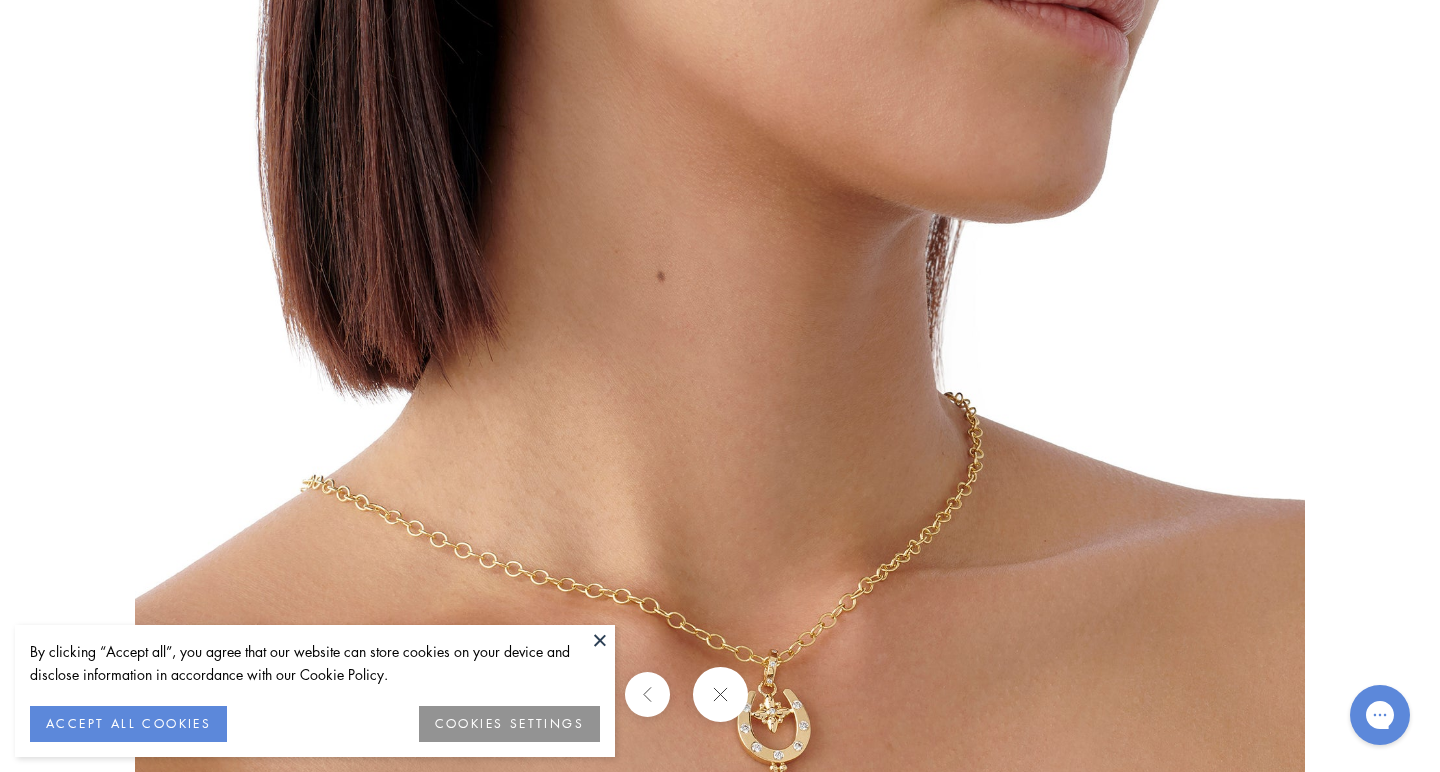 click at bounding box center [720, 386] 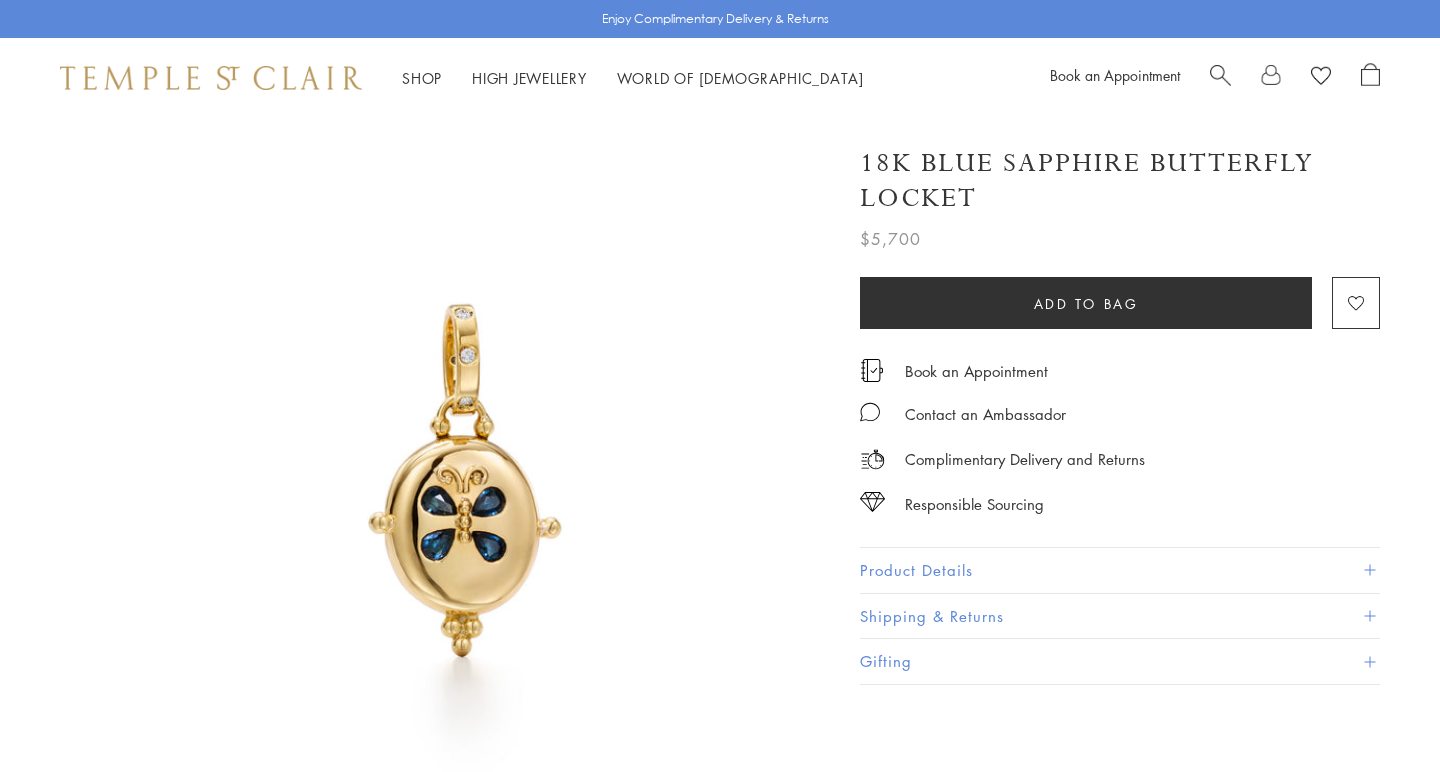 scroll, scrollTop: 0, scrollLeft: 0, axis: both 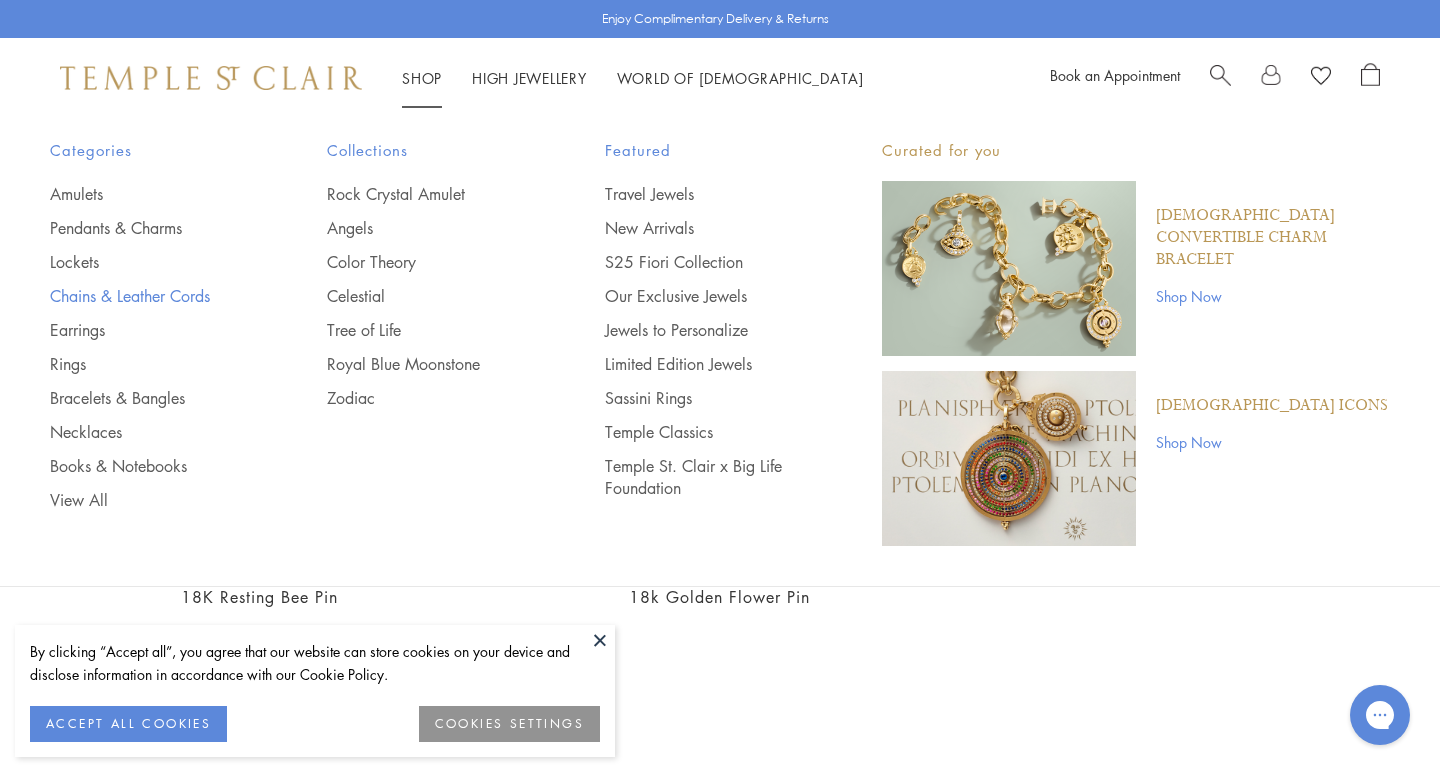 click on "Chains & Leather Cords" at bounding box center (148, 296) 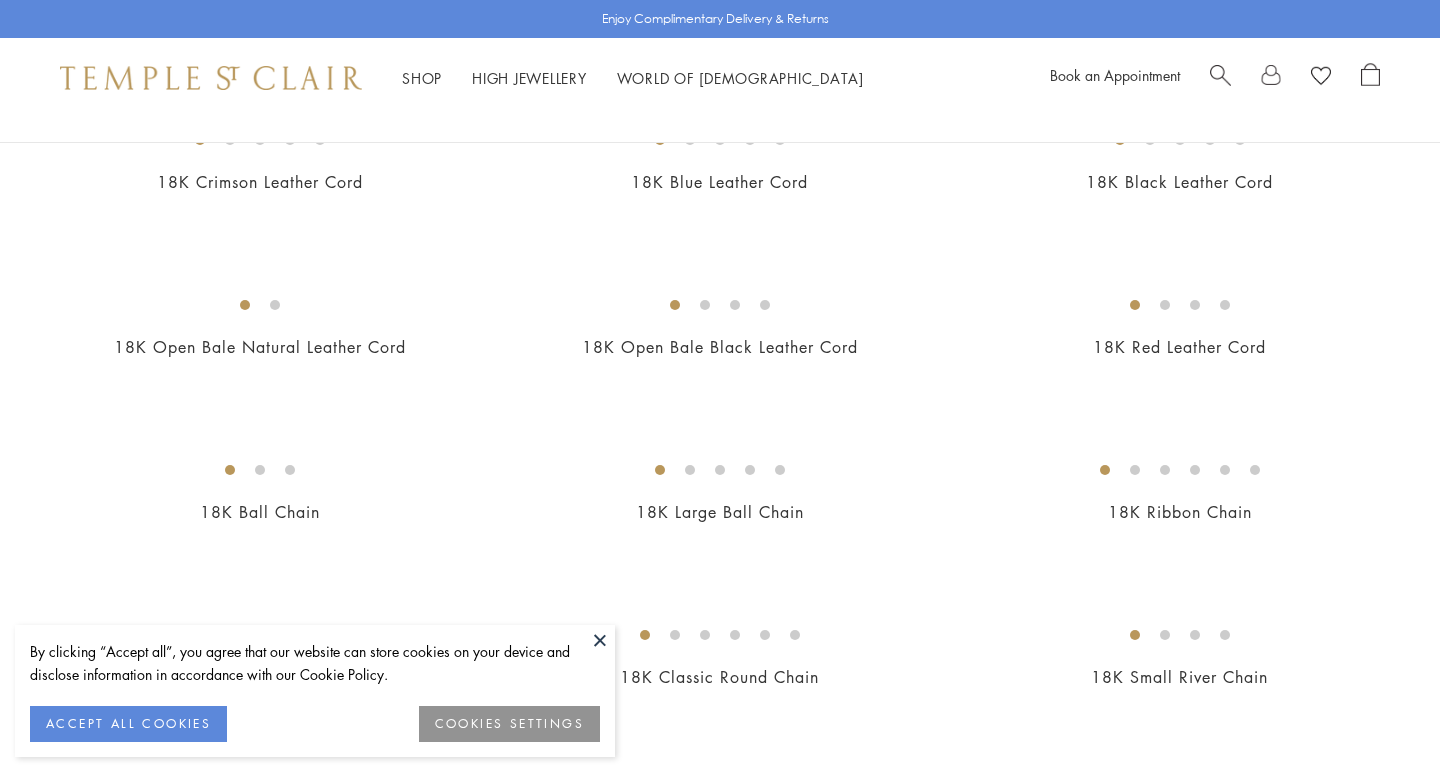 scroll, scrollTop: 415, scrollLeft: 0, axis: vertical 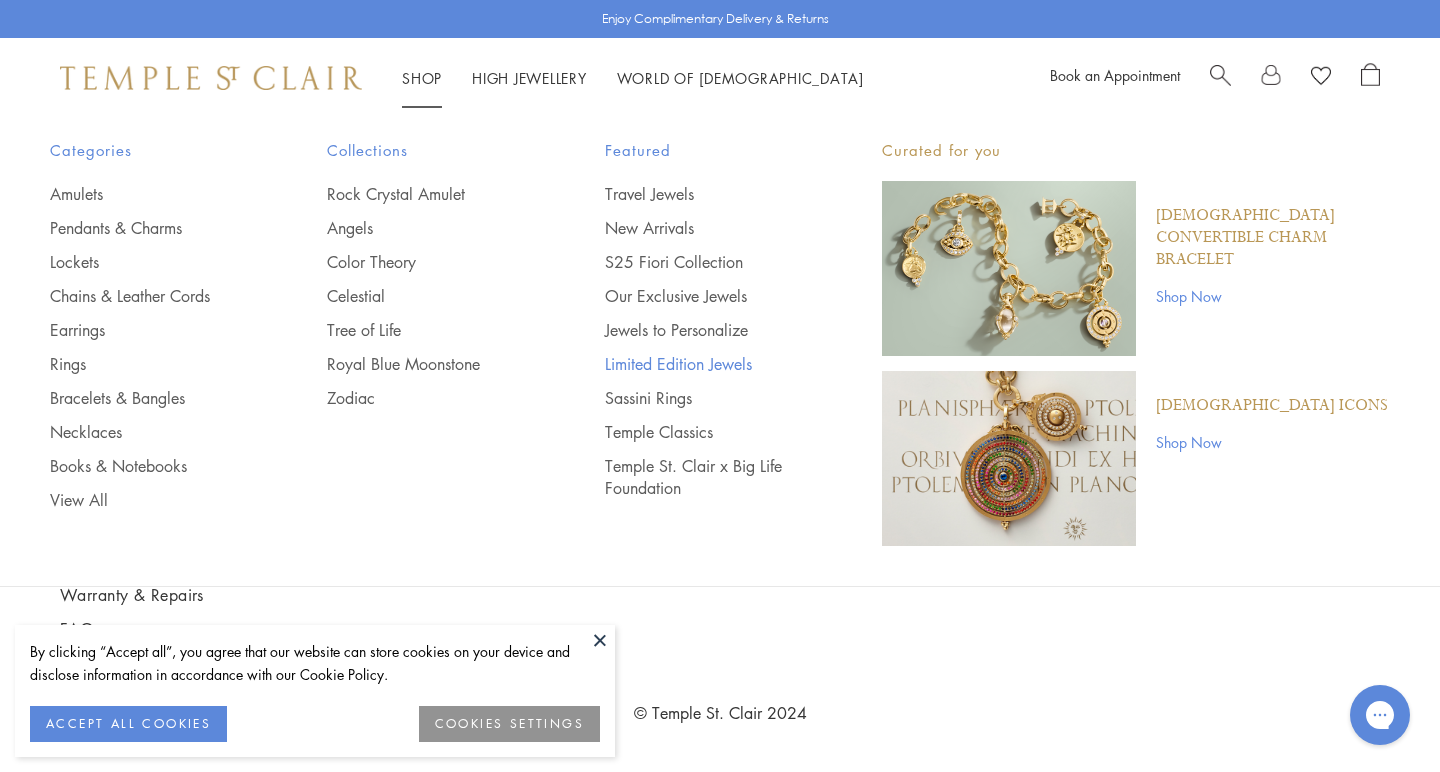 click on "Limited Edition Jewels" at bounding box center [703, 364] 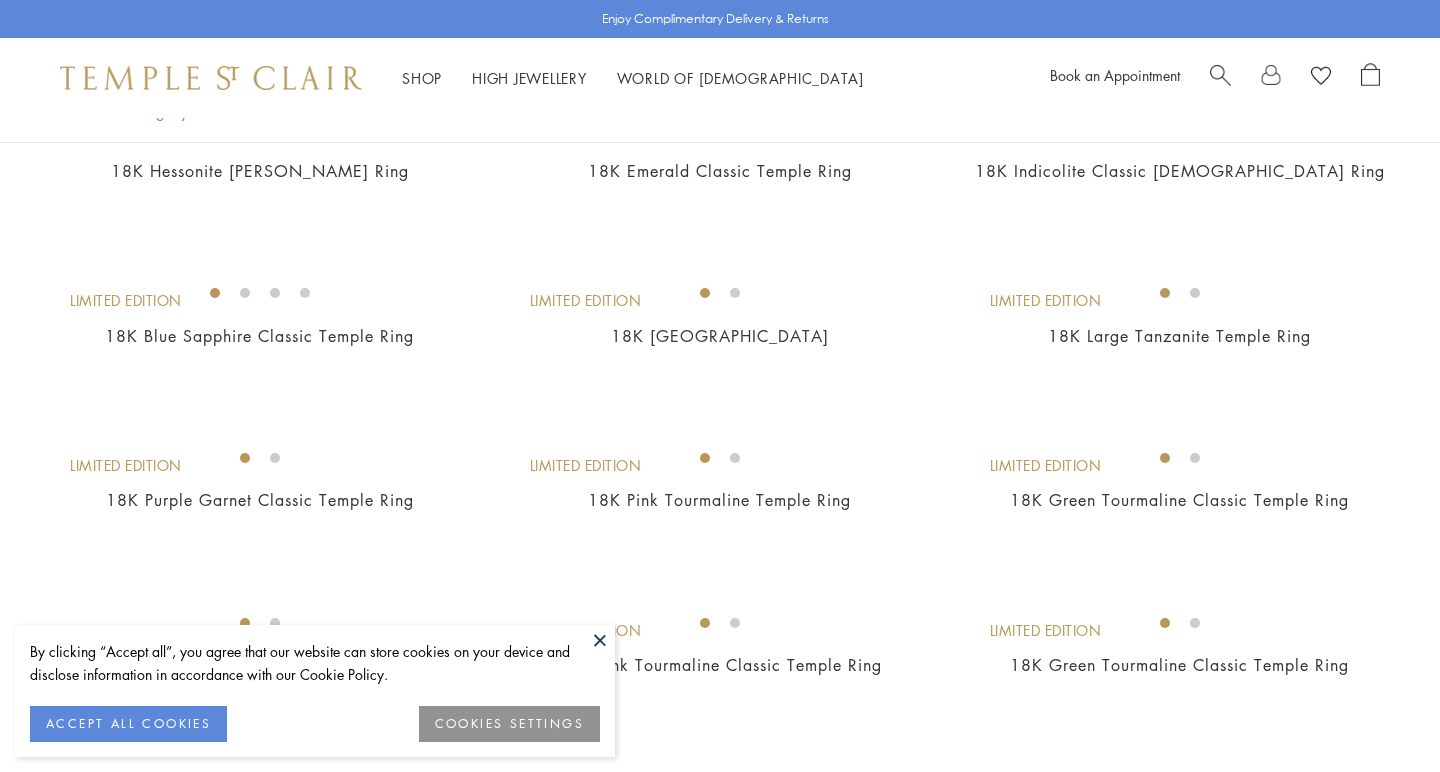 scroll, scrollTop: 927, scrollLeft: 0, axis: vertical 